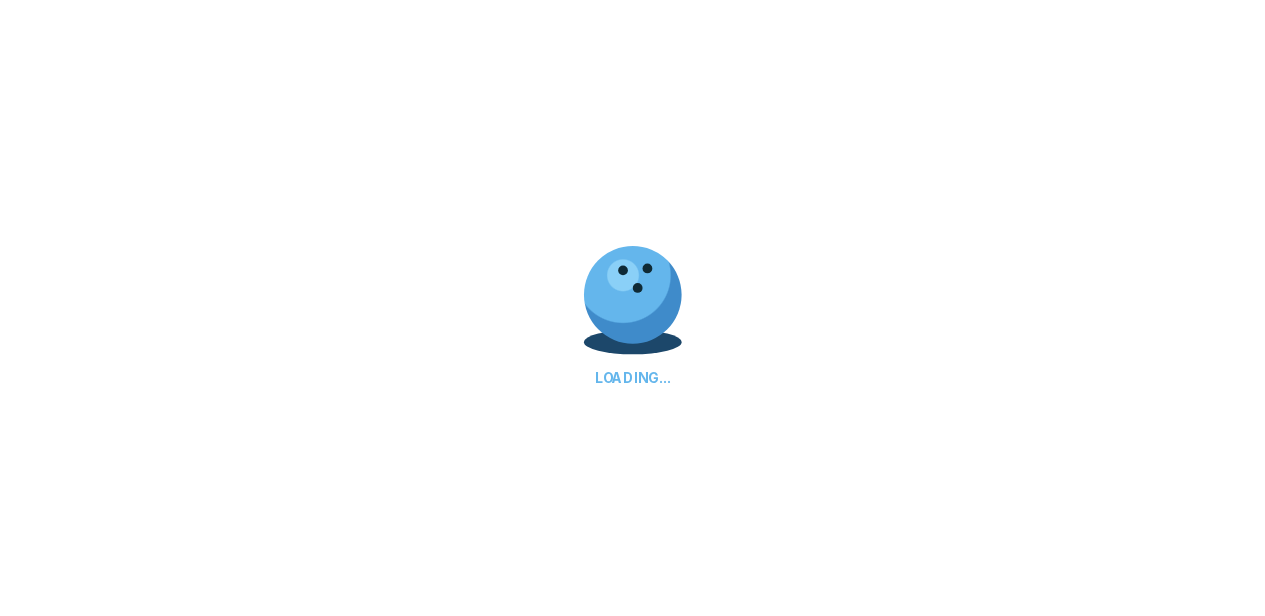 scroll, scrollTop: 0, scrollLeft: 0, axis: both 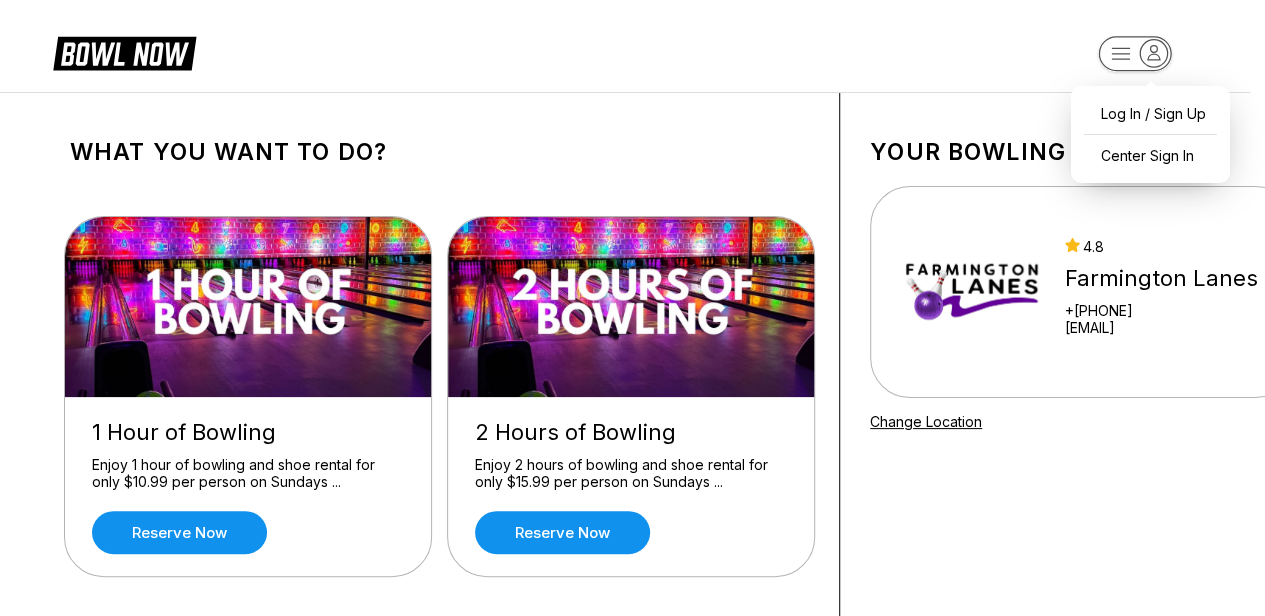 click on "Log In / Sign Up Center Sign In What you want to do? 1 Hour of Bowling Enjoy 1 hour of bowling and shoe rental for only $10.99 per person on Sundays  ... Reserve now 2 Hours of Bowling Enjoy 2 hours of bowling and shoe rental for only $15.99 per person on Sundays ... Reserve now Late Nights. No Limits. Sunday - Thursday Nights after 8:00 pm. Unlimited Bowling for only $12.99 per  ... Reserve now After Dark Friday & Saturday Nights after 8:00 pm. Unlimited Bowling for only $19.99 per  ... Reserve now Gold Birthday Party Must be booked 3 days in advance. The Silver Package ($21.99 per person) inclu ... Reserve now Platinum Birthday Party Must be booked 3 days in advance. The Gold Package ($24.99 per person) include ... Reserve now Bronze Group Party Must be booked 3 days in advance. The Silver Package ($16.99 per person) inclu ... Reserve now Silver Group Party Must be booked 3 days in advance. The Gold Package ($19.99 per person) include ... Reserve now Your bowling location 4.8 Farmington Lanes   +16514637811" at bounding box center [632, 1191] 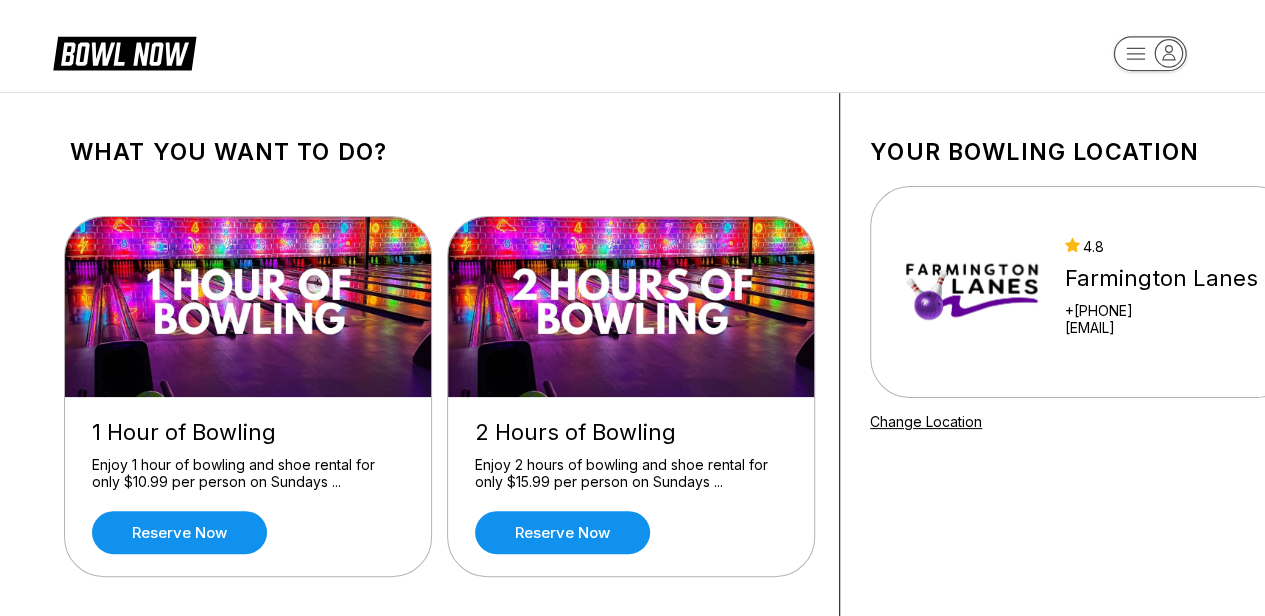 click on "What you want to do? 1 Hour of Bowling Enjoy 1 hour of bowling and shoe rental for only $10.99 per person on Sundays  ... Reserve now 2 Hours of Bowling Enjoy 2 hours of bowling and shoe rental for only $15.99 per person on Sundays ... Reserve now Late Nights. No Limits. Sunday - Thursday Nights after 8:00 pm. Unlimited Bowling for only $12.99 per  ... Reserve now After Dark Friday & Saturday Nights after 8:00 pm. Unlimited Bowling for only $19.99 per  ... Reserve now Gold Birthday Party Must be booked 3 days in advance. The Silver Package ($21.99 per person) inclu ... Reserve now Platinum Birthday Party Must be booked 3 days in advance. The Gold Package ($24.99 per person) include ... Reserve now Bronze Group Party Must be booked 3 days in advance. The Silver Package ($16.99 per person) inclu ... Reserve now Silver Group Party Must be booked 3 days in advance. The Gold Package ($19.99 per person) include ... Reserve now Your bowling location 4.8 Farmington Lanes   +16514637811 dustin@farm...onlanes.com about" at bounding box center (632, 1191) 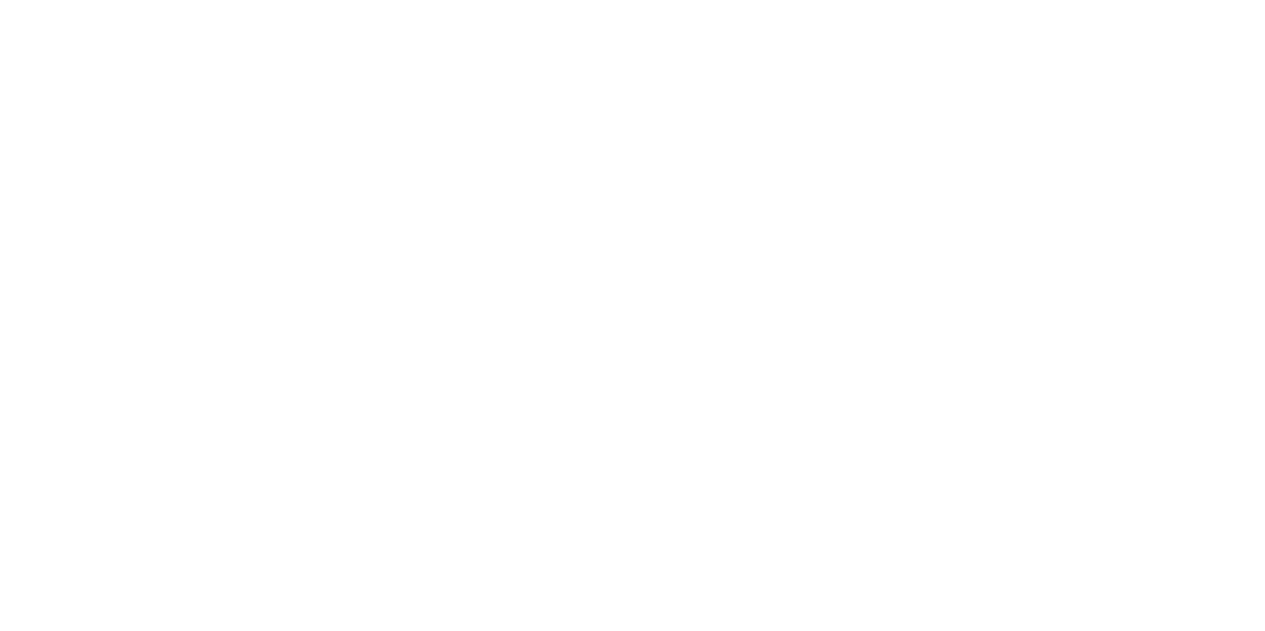 scroll, scrollTop: 0, scrollLeft: 0, axis: both 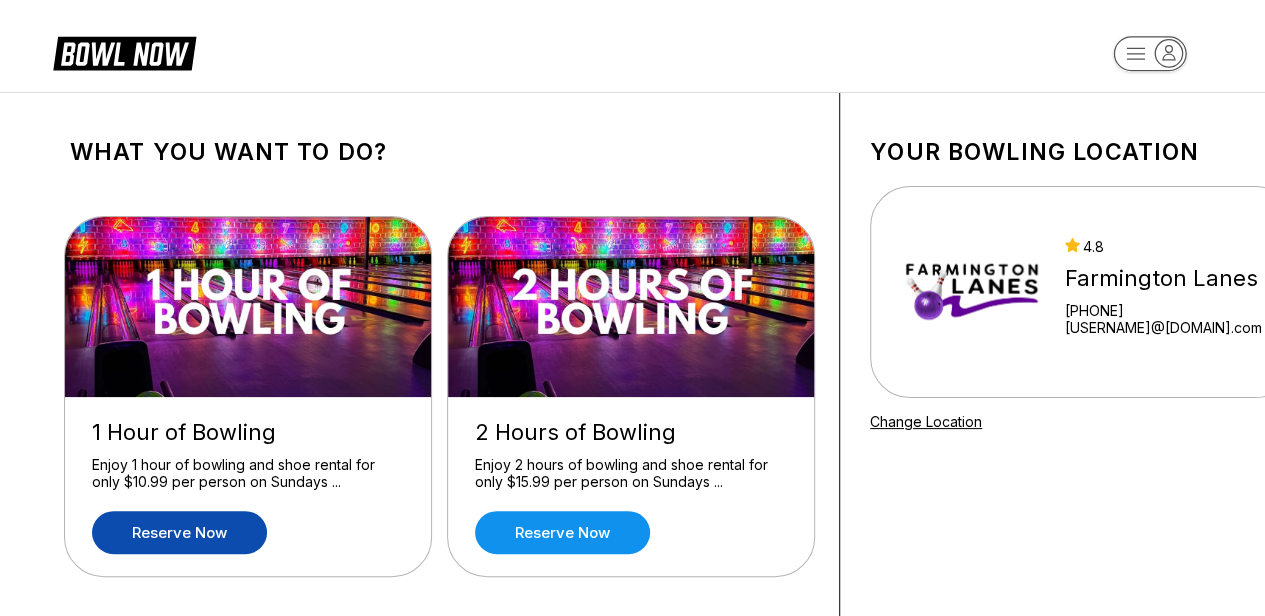 click on "Reserve now" at bounding box center [179, 532] 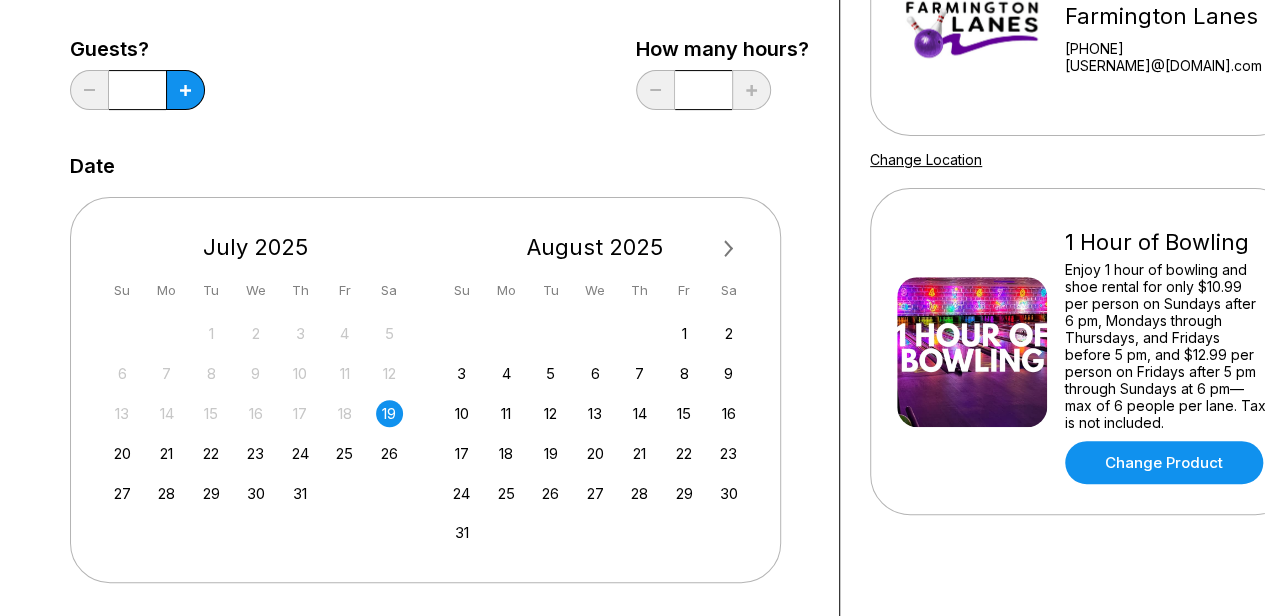 scroll, scrollTop: 300, scrollLeft: 0, axis: vertical 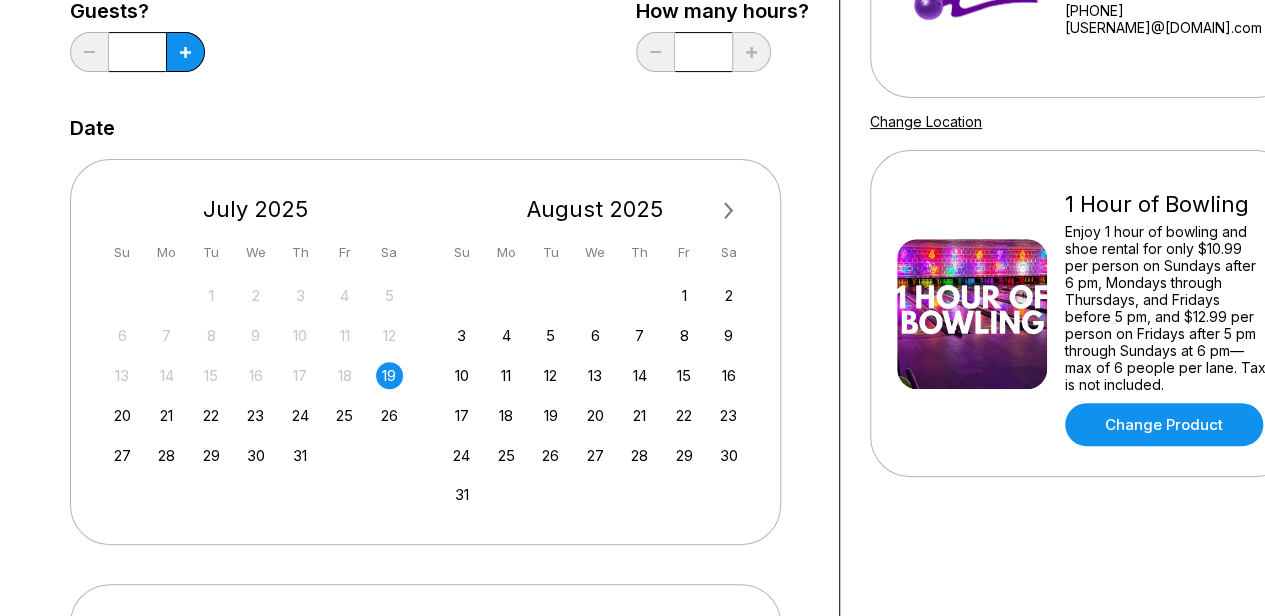click on "19" at bounding box center (389, 375) 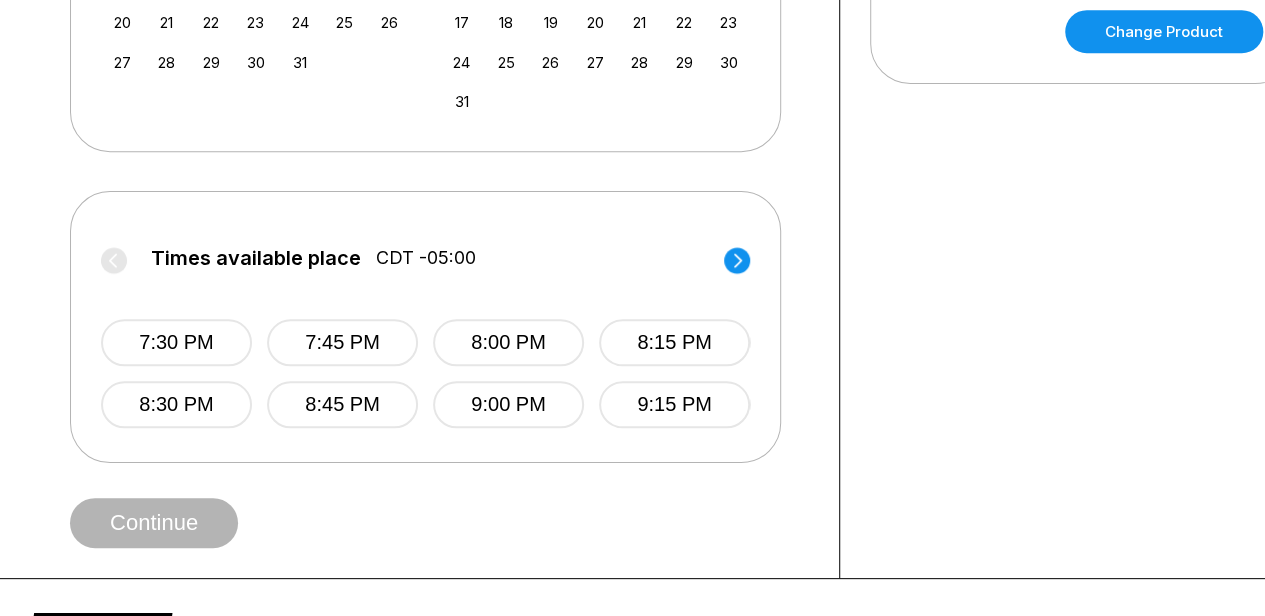 scroll, scrollTop: 700, scrollLeft: 0, axis: vertical 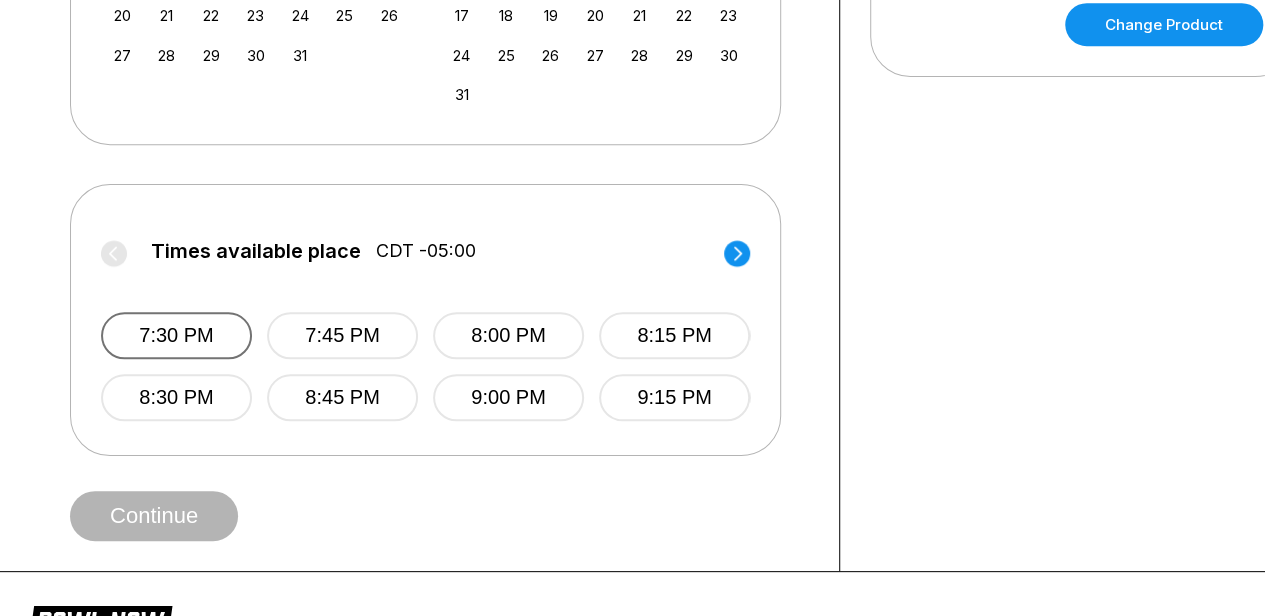 click on "7:30 PM" at bounding box center [176, 335] 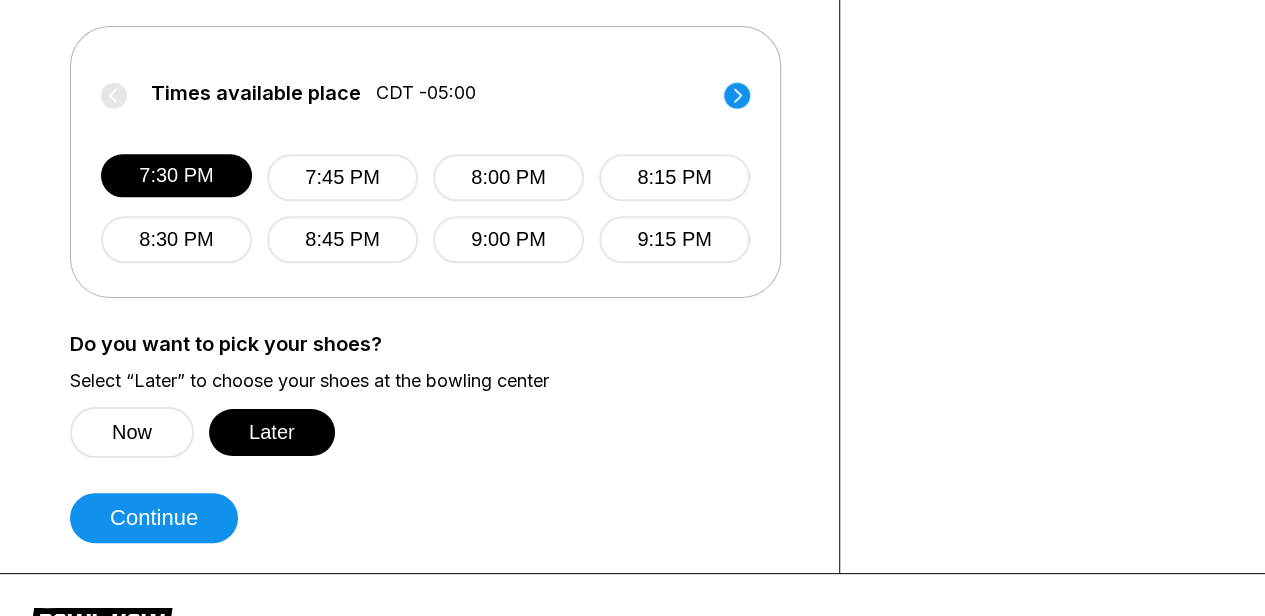 scroll, scrollTop: 1000, scrollLeft: 0, axis: vertical 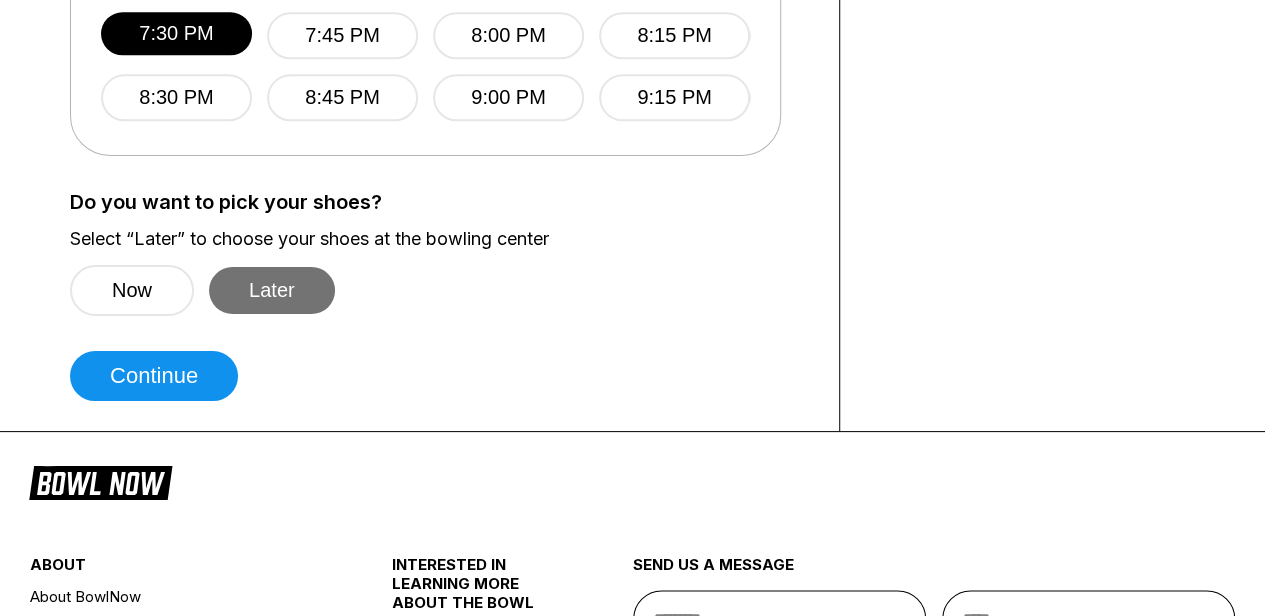 click on "Later" at bounding box center [272, 290] 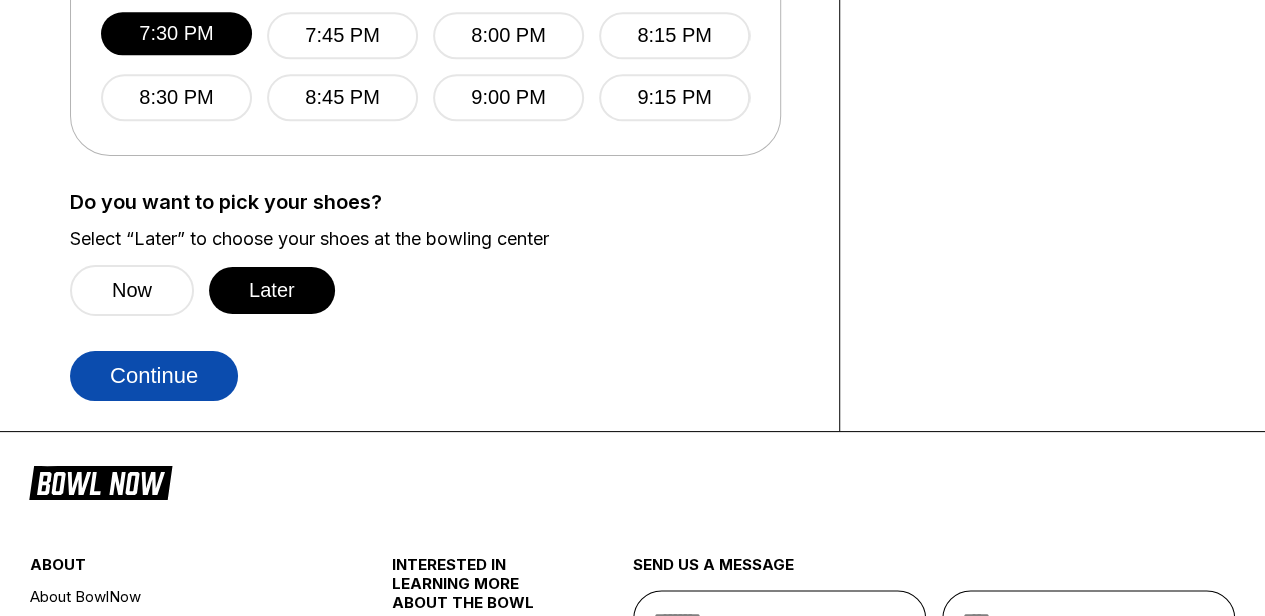 click on "Continue" at bounding box center (154, 376) 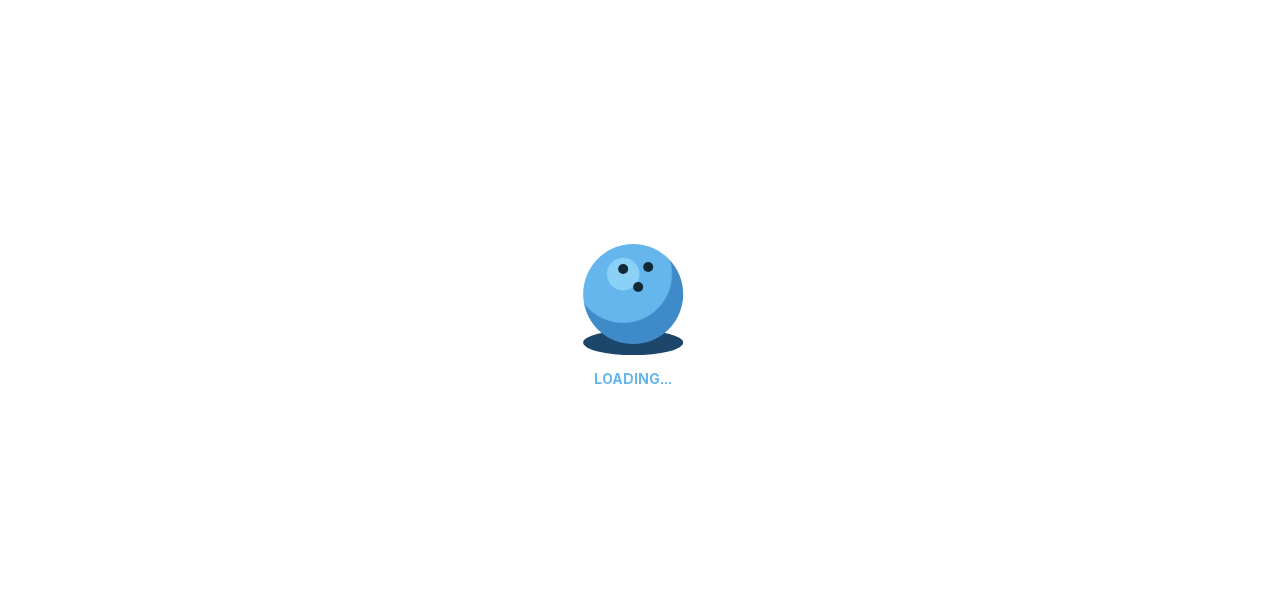 select on "**" 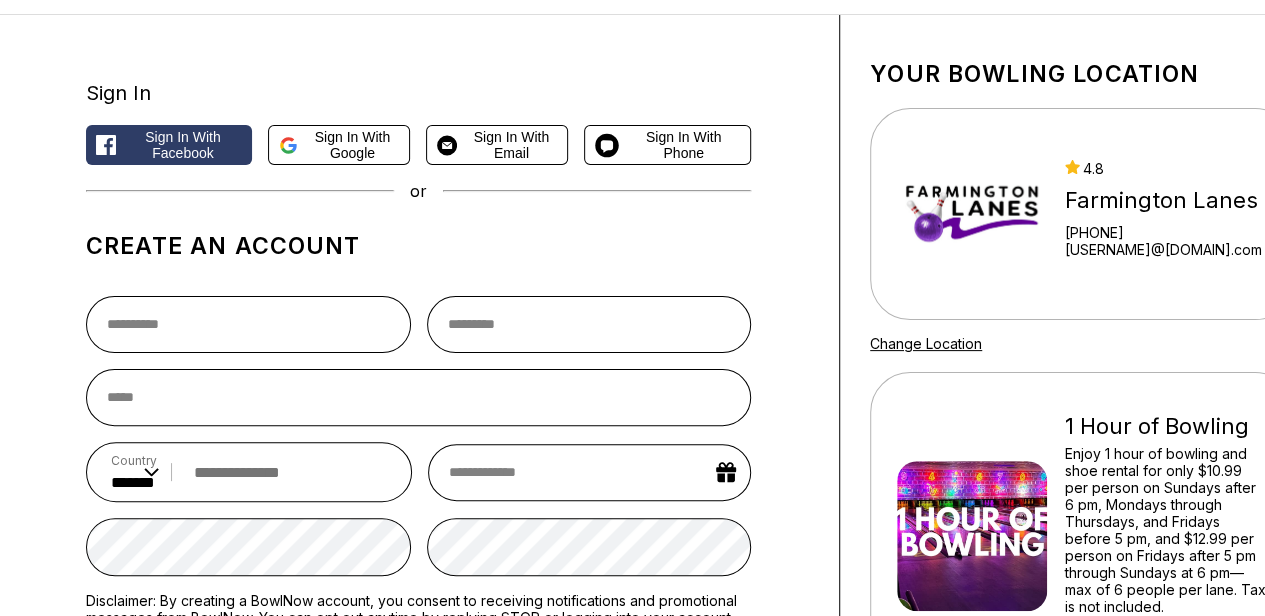 scroll, scrollTop: 200, scrollLeft: 0, axis: vertical 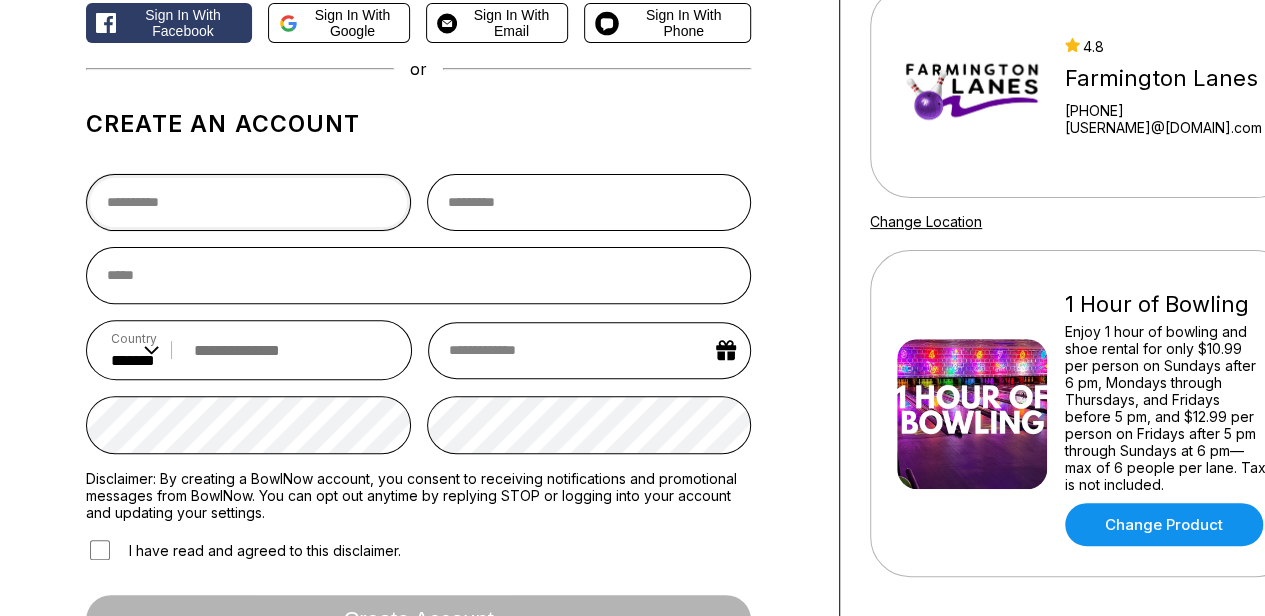 click at bounding box center (248, 202) 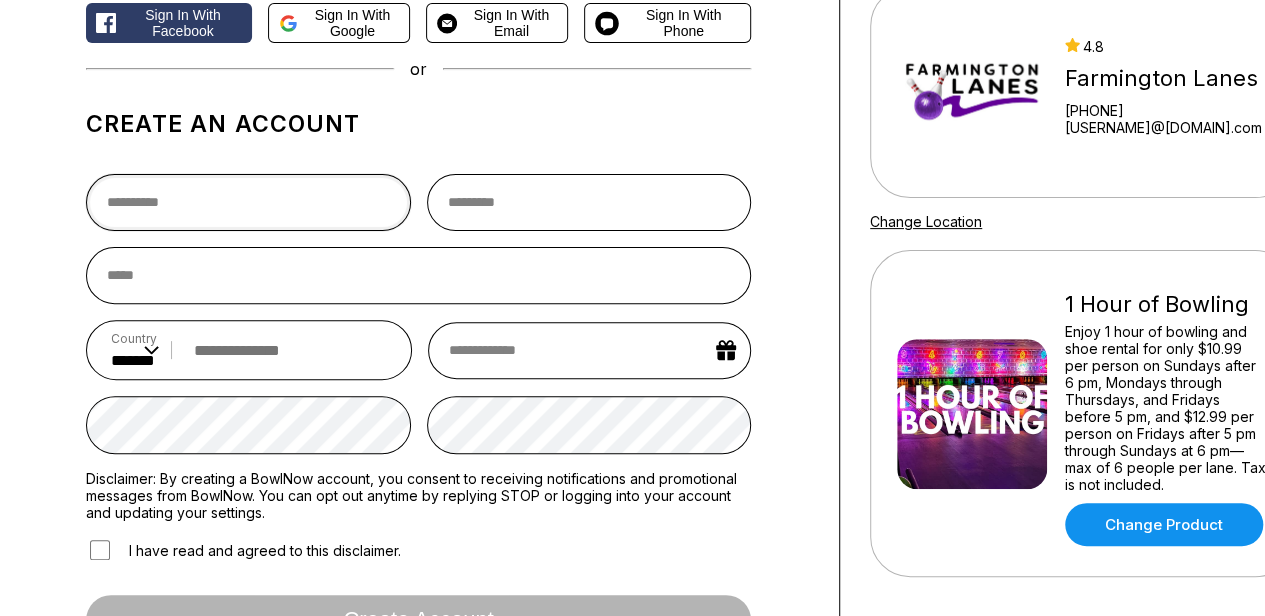 scroll, scrollTop: 200, scrollLeft: 0, axis: vertical 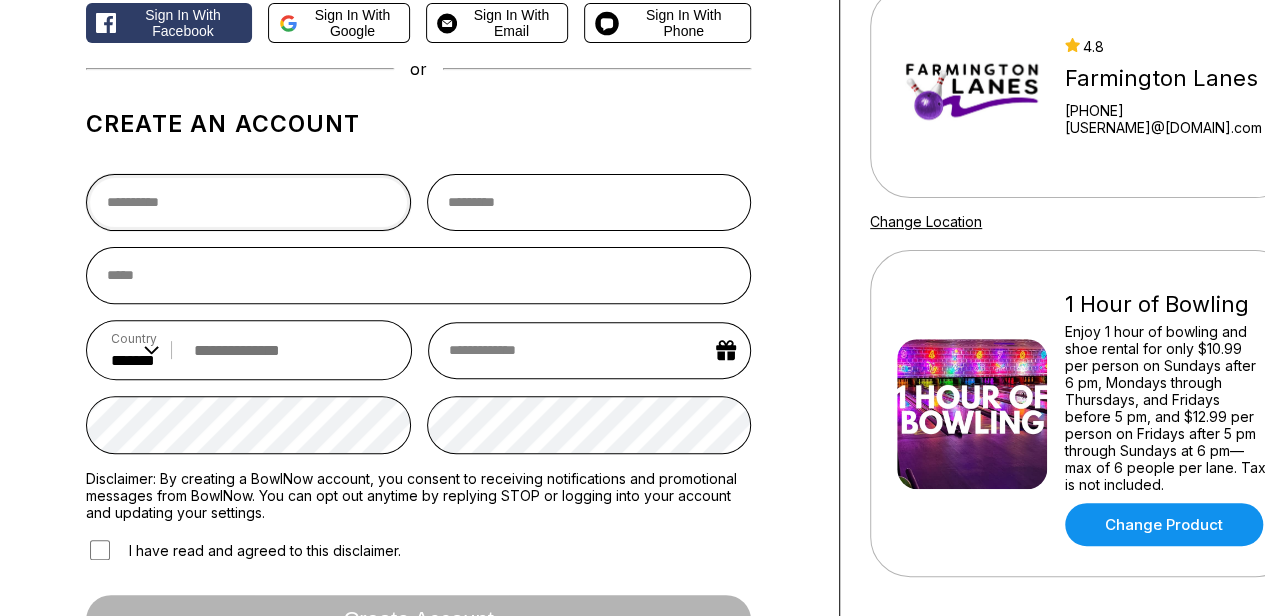 click at bounding box center [248, 202] 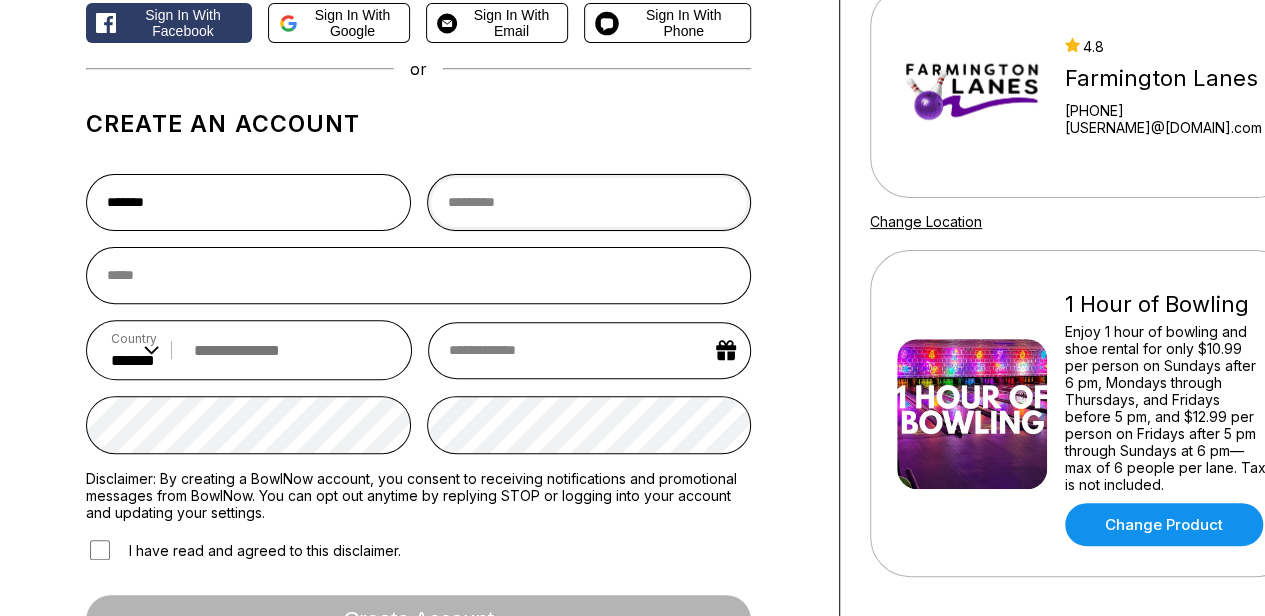 type on "*******" 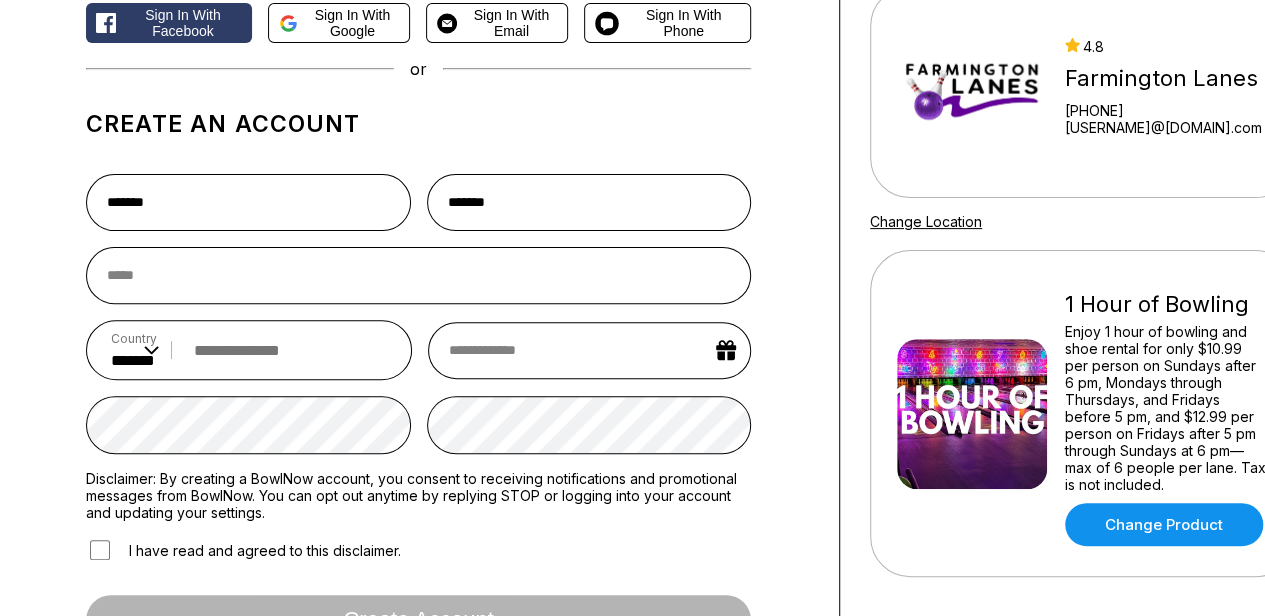 type on "**********" 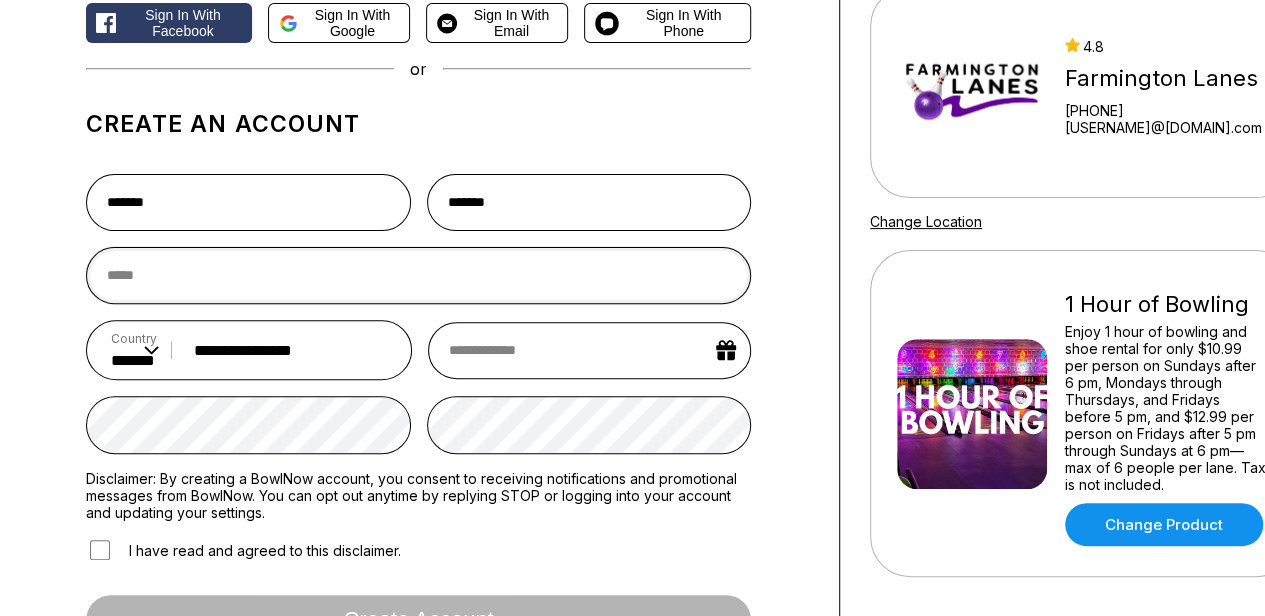 click at bounding box center (418, 275) 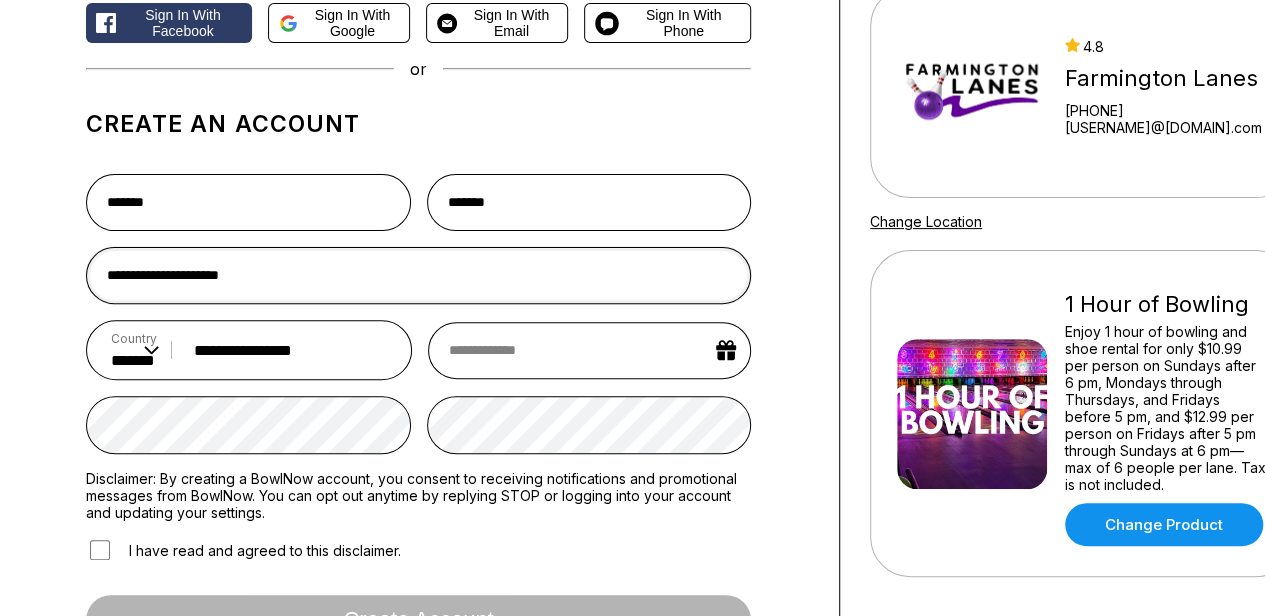 type on "**********" 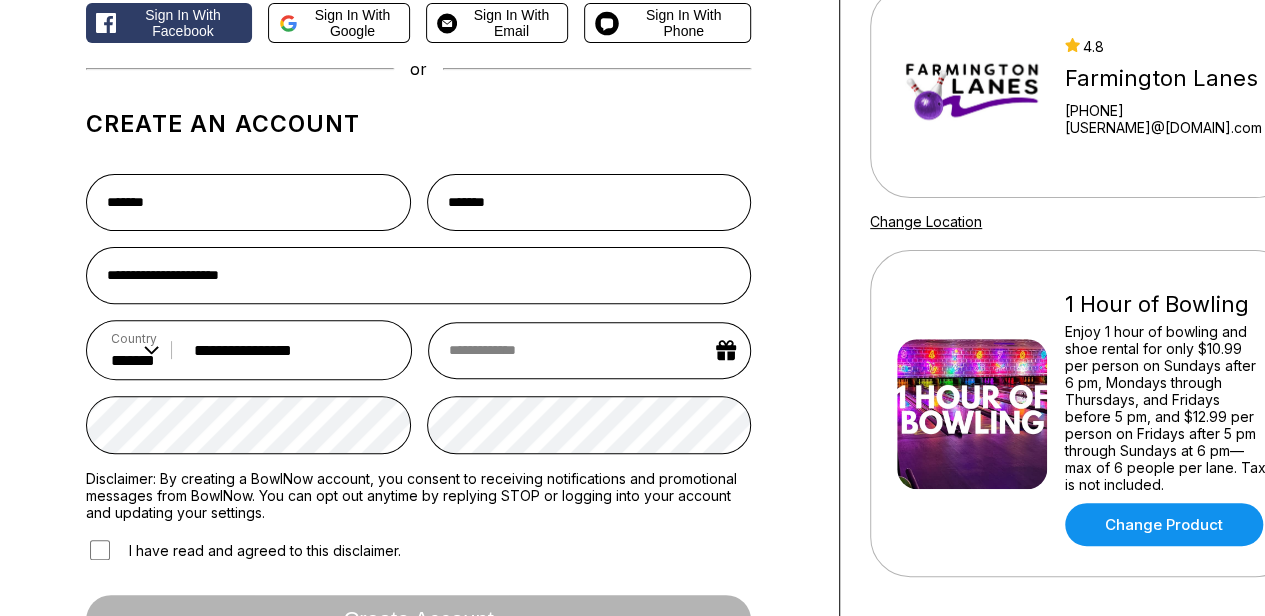 click at bounding box center (589, 350) 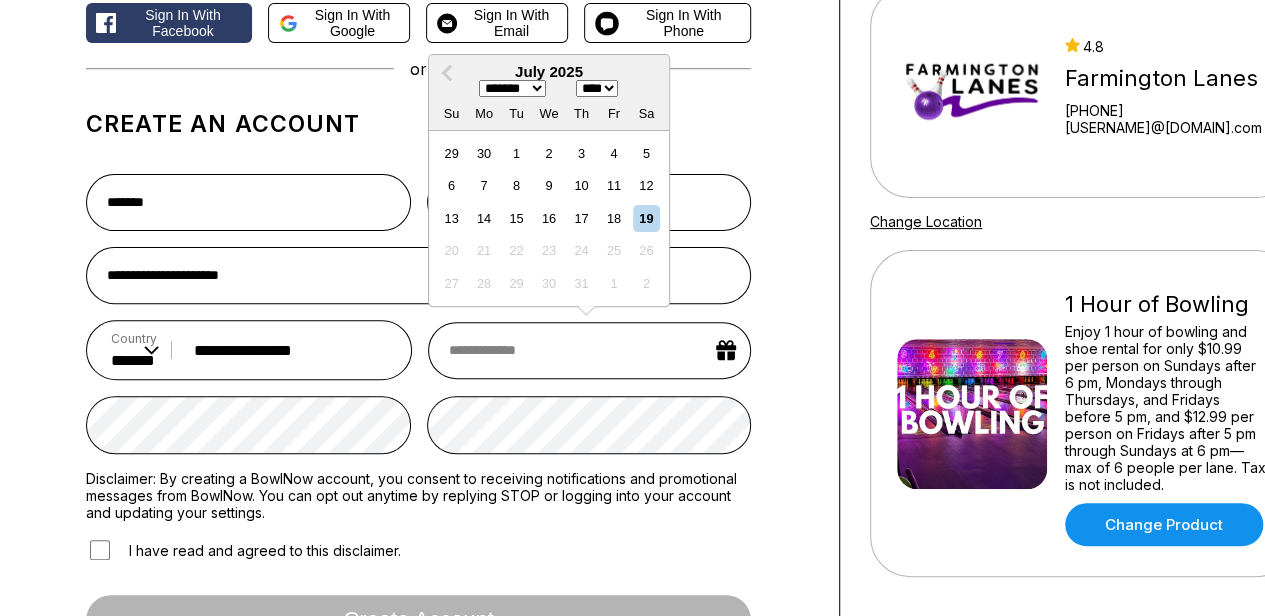 click on "**** **** **** **** **** **** **** **** **** **** **** **** **** **** **** **** **** **** **** **** **** **** **** **** **** **** **** **** **** **** **** **** **** **** **** **** **** **** **** **** **** **** **** **** **** **** **** **** **** **** **** **** **** **** **** **** **** **** **** **** **** **** **** **** **** **** **** **** **** **** **** **** **** **** **** **** **** **** **** **** **** **** **** **** **** **** **** **** **** **** **** **** **** **** **** **** **** **** **** **** **** **** **** **** **** **** **** **** **** **** **** **** **** **** **** **** **** **** **** **** **** **** **** **** **** ****" at bounding box center (597, 88) 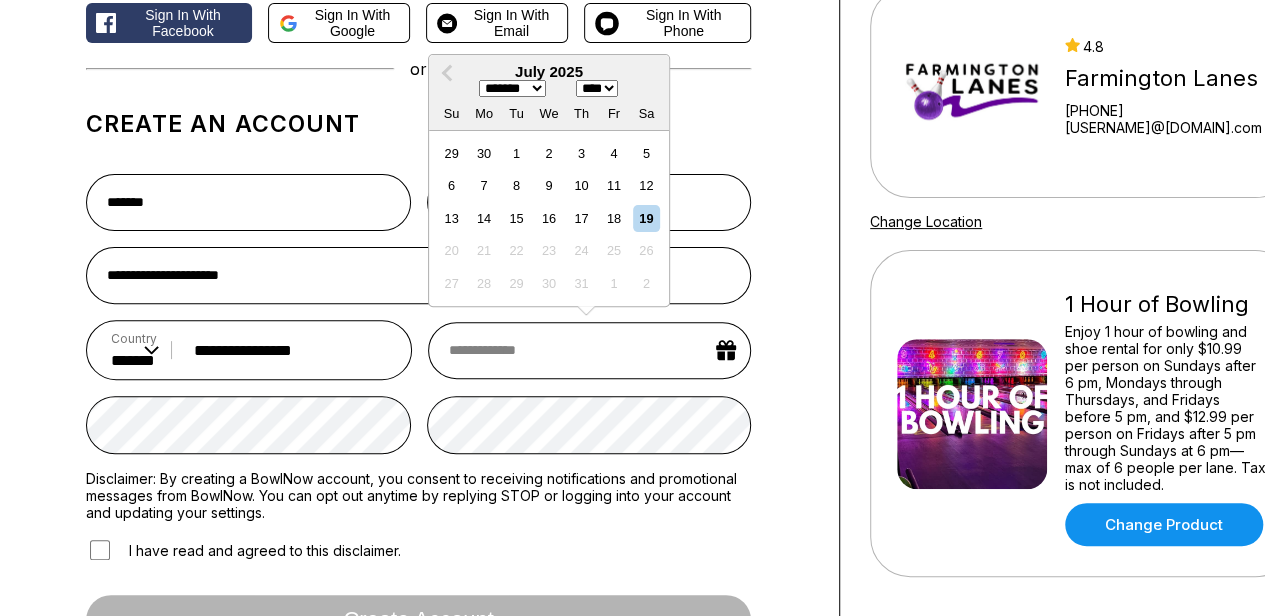 select on "****" 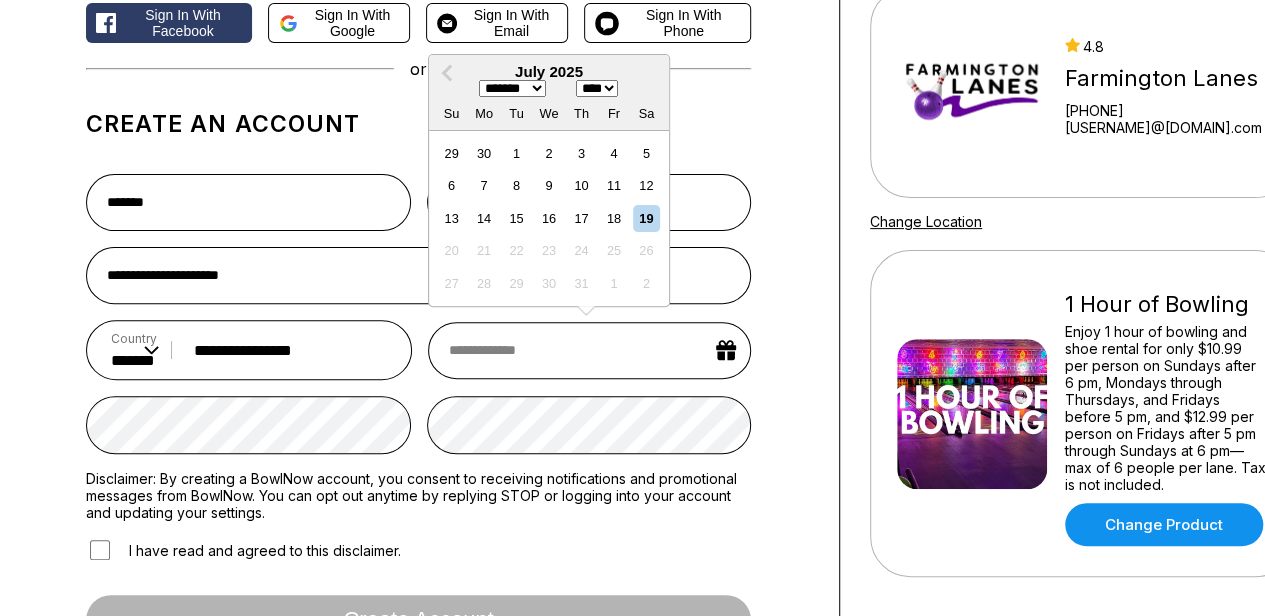 click on "**** **** **** **** **** **** **** **** **** **** **** **** **** **** **** **** **** **** **** **** **** **** **** **** **** **** **** **** **** **** **** **** **** **** **** **** **** **** **** **** **** **** **** **** **** **** **** **** **** **** **** **** **** **** **** **** **** **** **** **** **** **** **** **** **** **** **** **** **** **** **** **** **** **** **** **** **** **** **** **** **** **** **** **** **** **** **** **** **** **** **** **** **** **** **** **** **** **** **** **** **** **** **** **** **** **** **** **** **** **** **** **** **** **** **** **** **** **** **** **** **** **** **** **** **** ****" at bounding box center [597, 88] 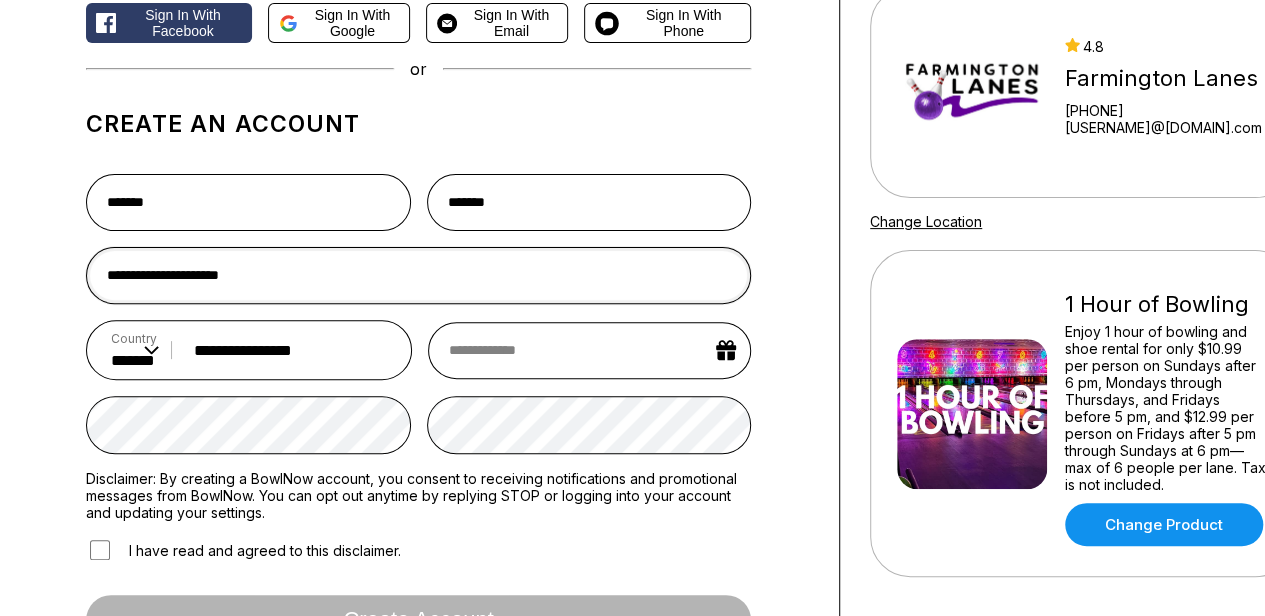 click on "**********" at bounding box center [418, 275] 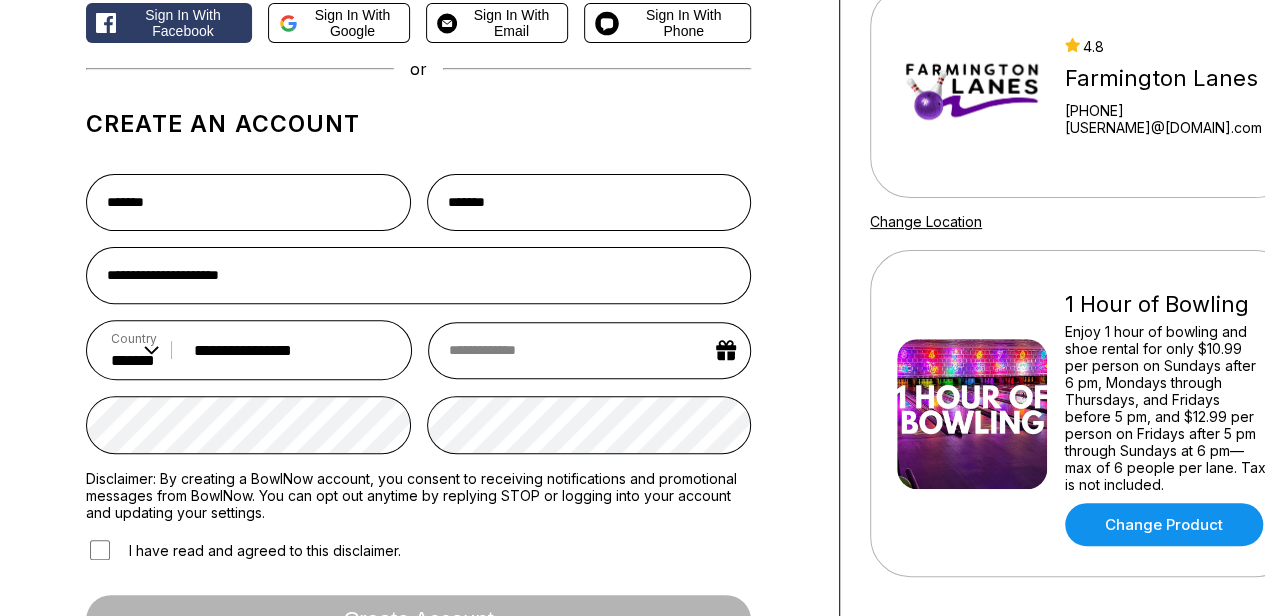 click at bounding box center (589, 350) 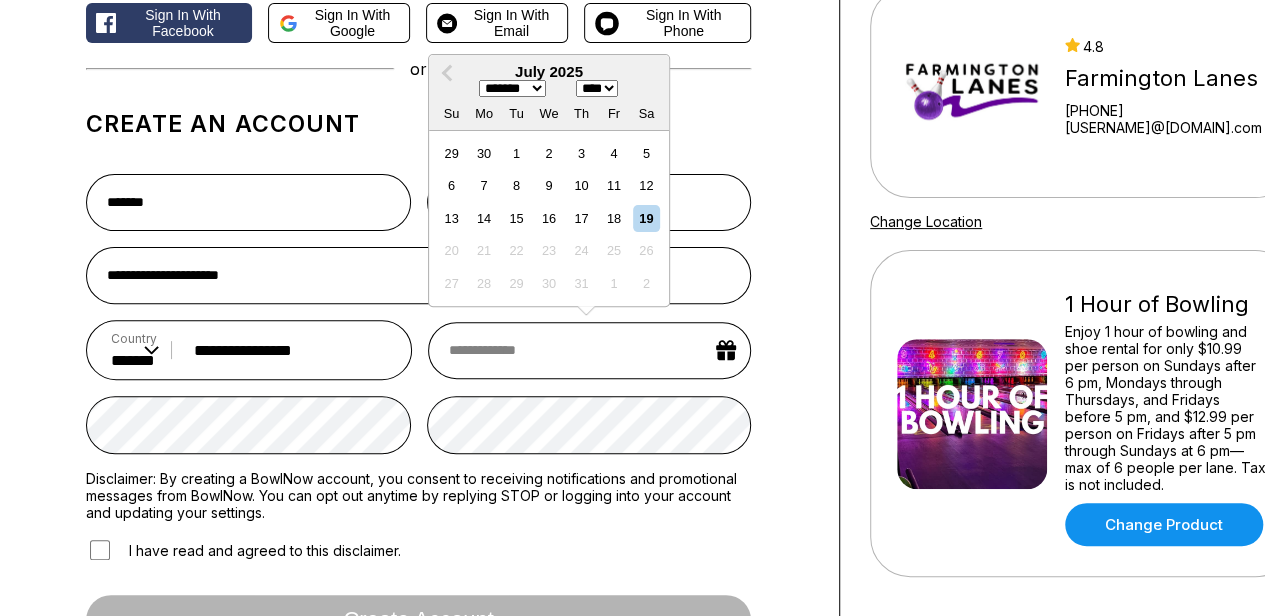 click on "**** **** **** **** **** **** **** **** **** **** **** **** **** **** **** **** **** **** **** **** **** **** **** **** **** **** **** **** **** **** **** **** **** **** **** **** **** **** **** **** **** **** **** **** **** **** **** **** **** **** **** **** **** **** **** **** **** **** **** **** **** **** **** **** **** **** **** **** **** **** **** **** **** **** **** **** **** **** **** **** **** **** **** **** **** **** **** **** **** **** **** **** **** **** **** **** **** **** **** **** **** **** **** **** **** **** **** **** **** **** **** **** **** **** **** **** **** **** **** **** **** **** **** **** **** ****" at bounding box center [597, 88] 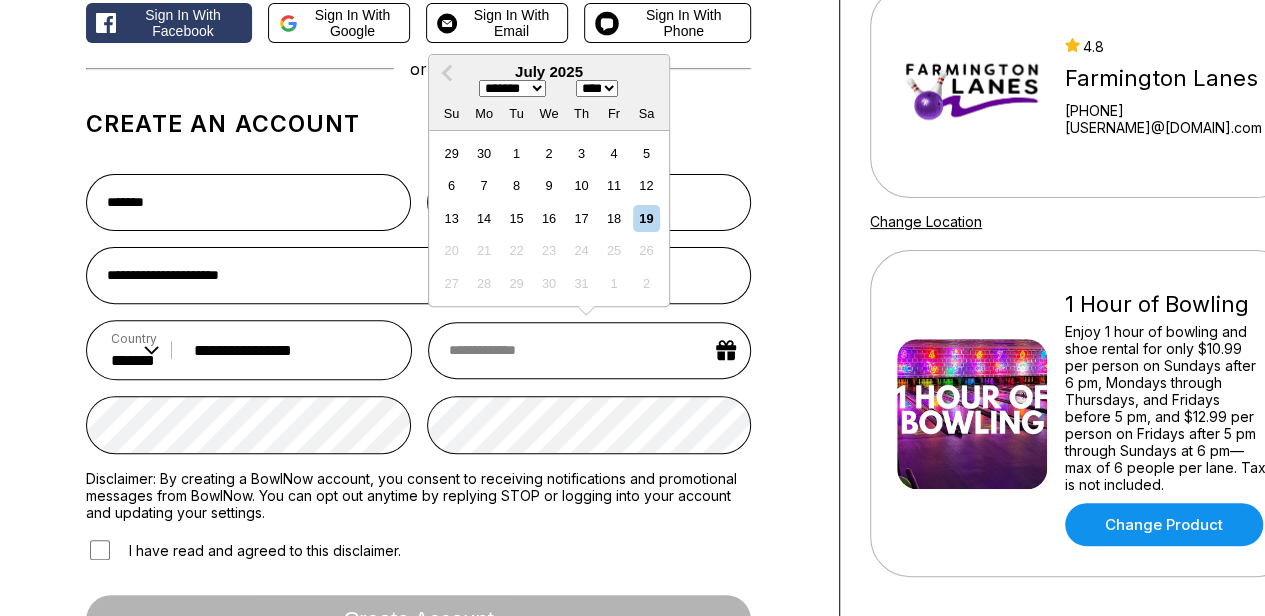 select on "****" 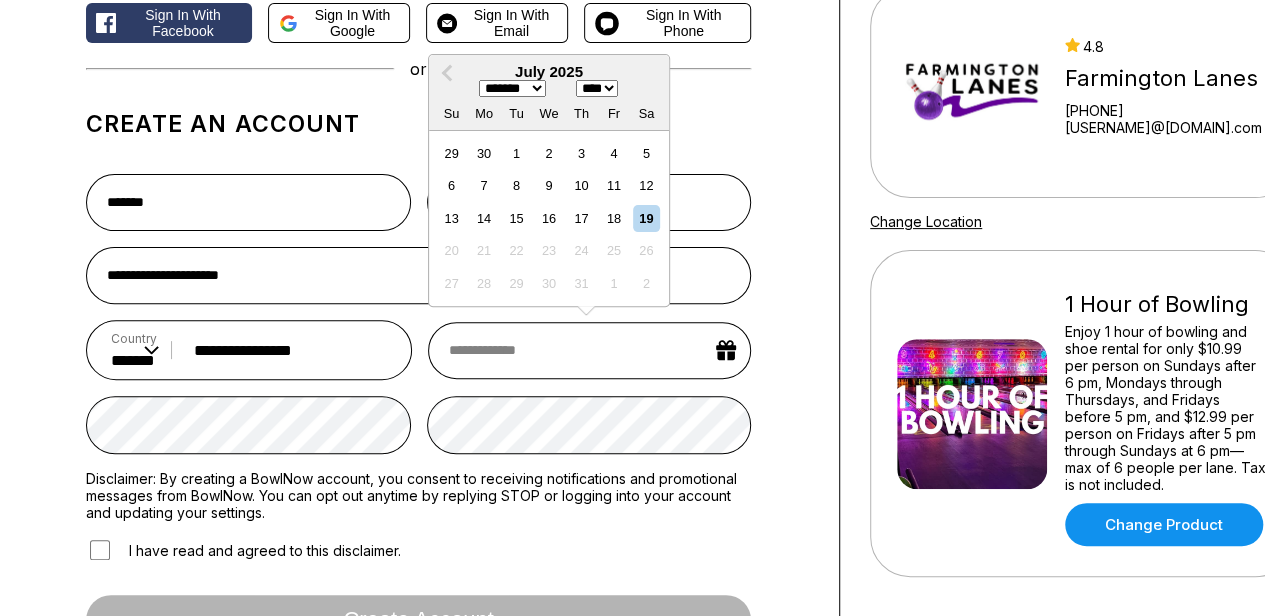 click on "**** **** **** **** **** **** **** **** **** **** **** **** **** **** **** **** **** **** **** **** **** **** **** **** **** **** **** **** **** **** **** **** **** **** **** **** **** **** **** **** **** **** **** **** **** **** **** **** **** **** **** **** **** **** **** **** **** **** **** **** **** **** **** **** **** **** **** **** **** **** **** **** **** **** **** **** **** **** **** **** **** **** **** **** **** **** **** **** **** **** **** **** **** **** **** **** **** **** **** **** **** **** **** **** **** **** **** **** **** **** **** **** **** **** **** **** **** **** **** **** **** **** **** **** **** ****" at bounding box center [597, 88] 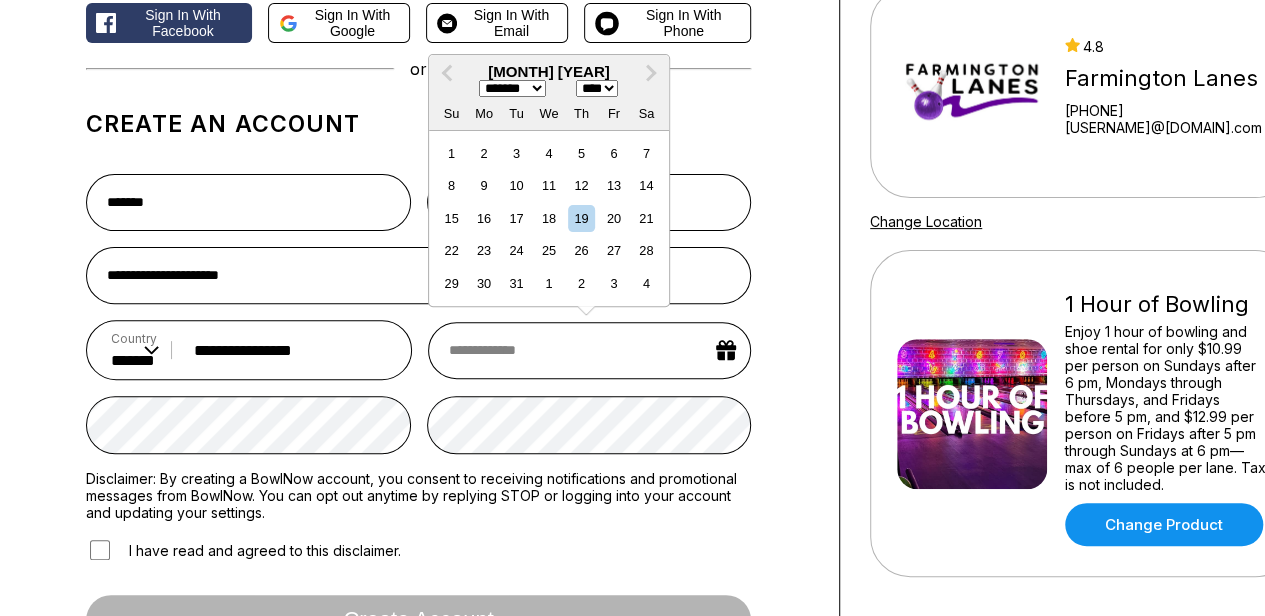 click on "******* ******** ***** ***** *** **** **** ****** ********* ******* ******** ********" at bounding box center [512, 88] 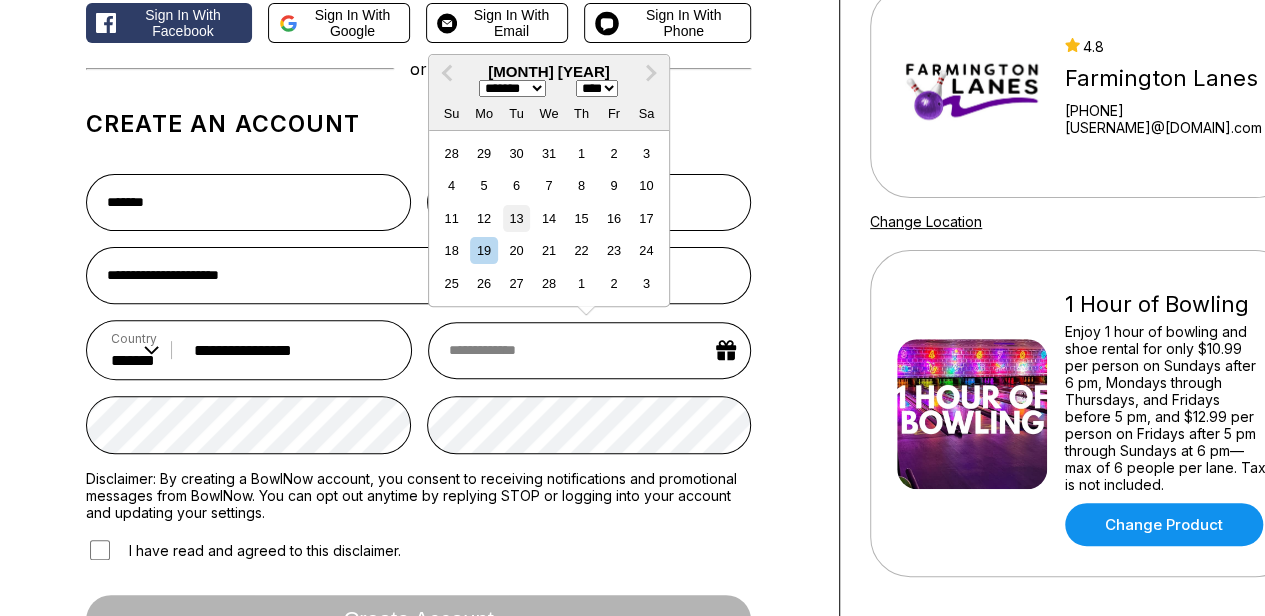 click on "13" at bounding box center (516, 218) 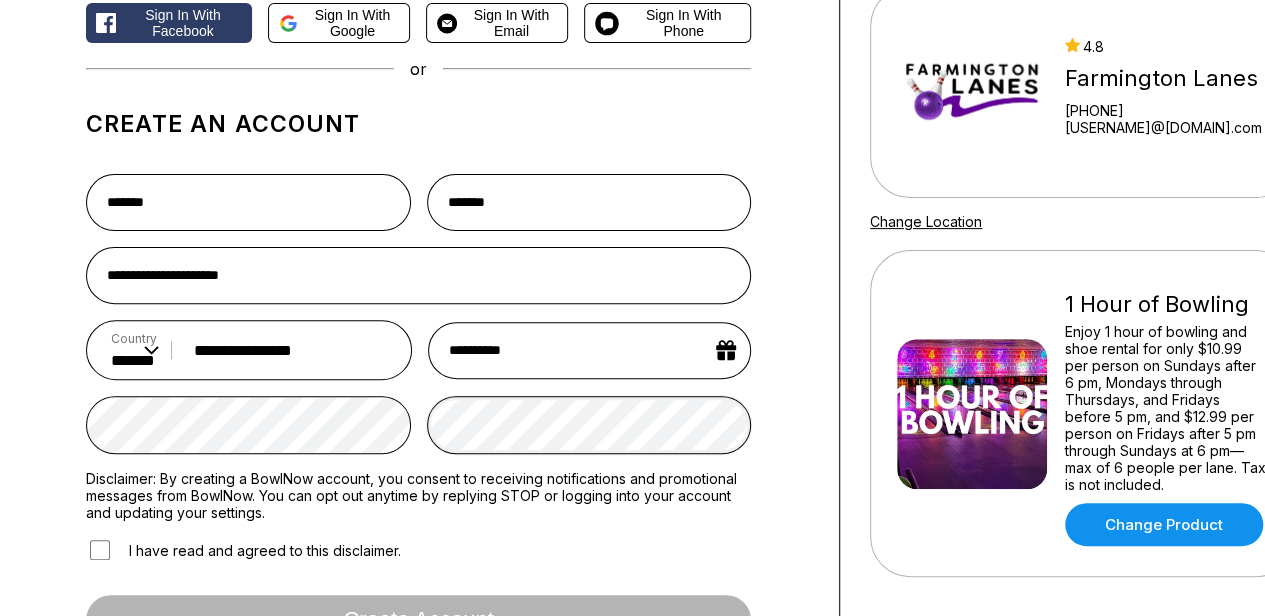 click on "Create account" at bounding box center (418, 620) 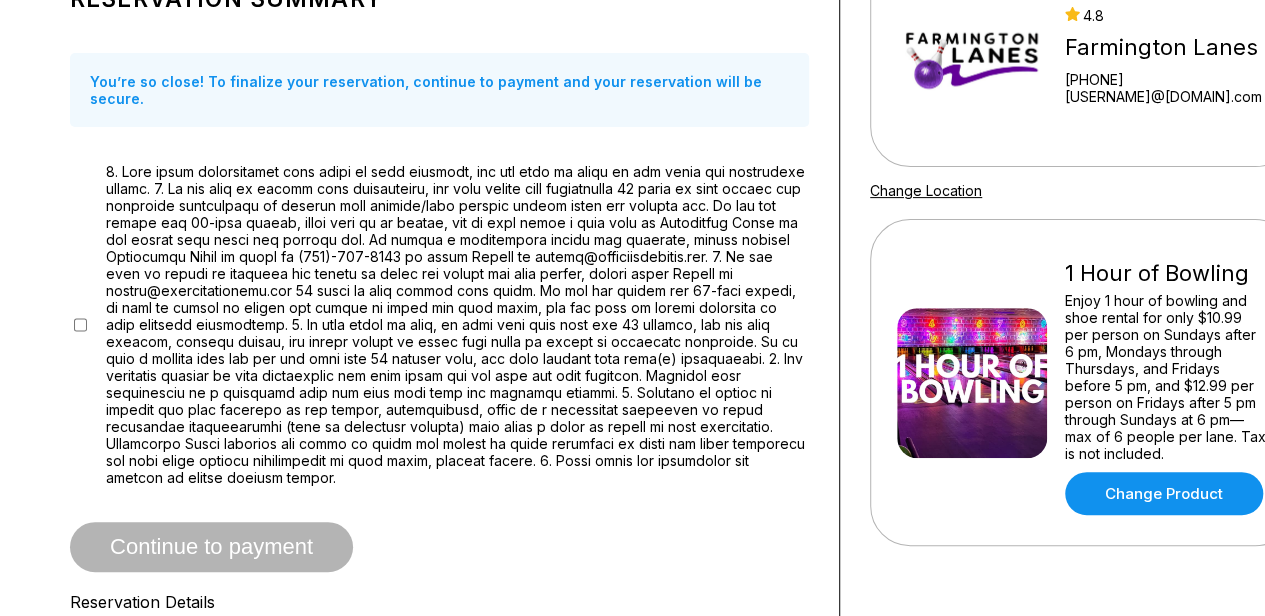 scroll, scrollTop: 200, scrollLeft: 0, axis: vertical 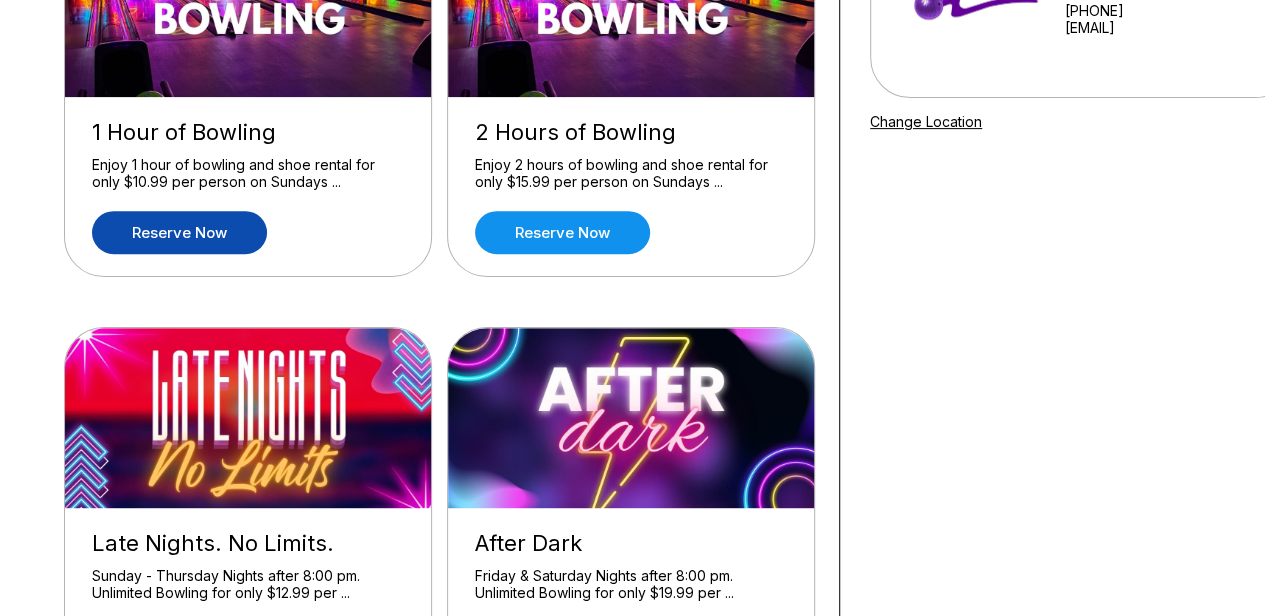 click on "Reserve now" at bounding box center (179, 232) 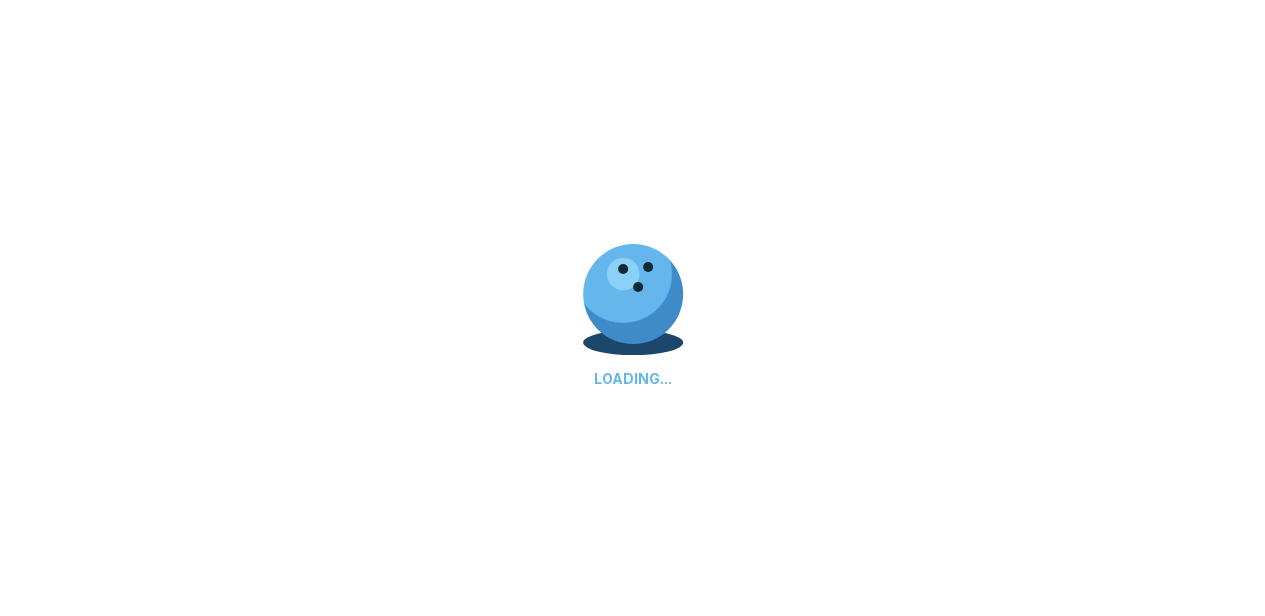 scroll, scrollTop: 0, scrollLeft: 0, axis: both 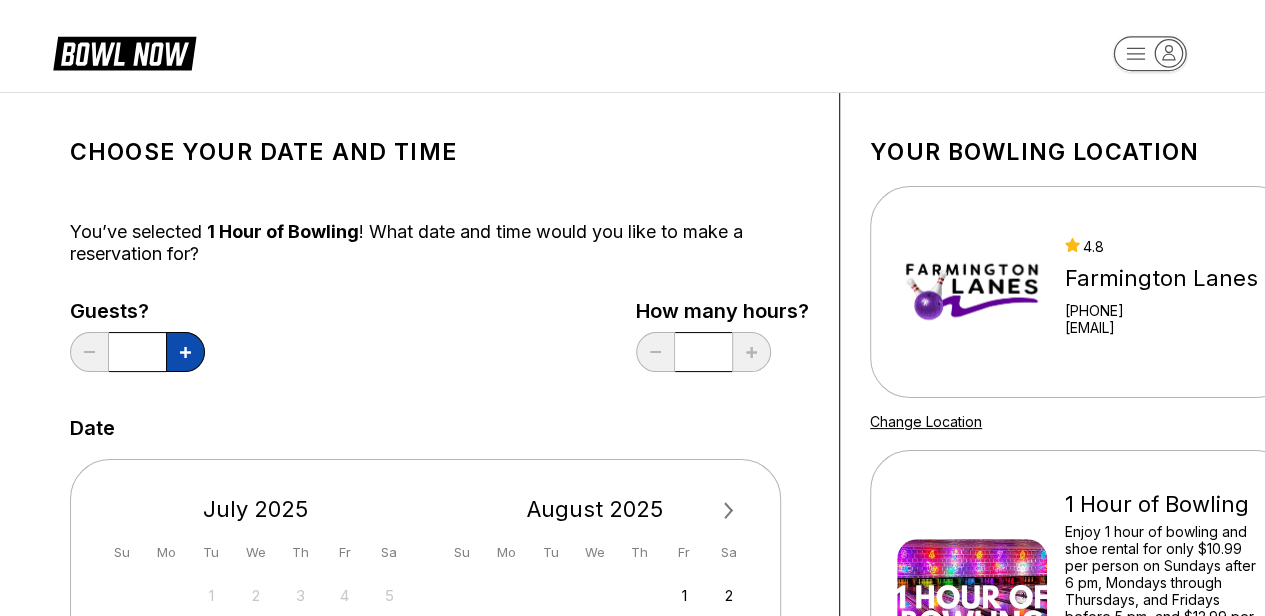 click at bounding box center [185, 352] 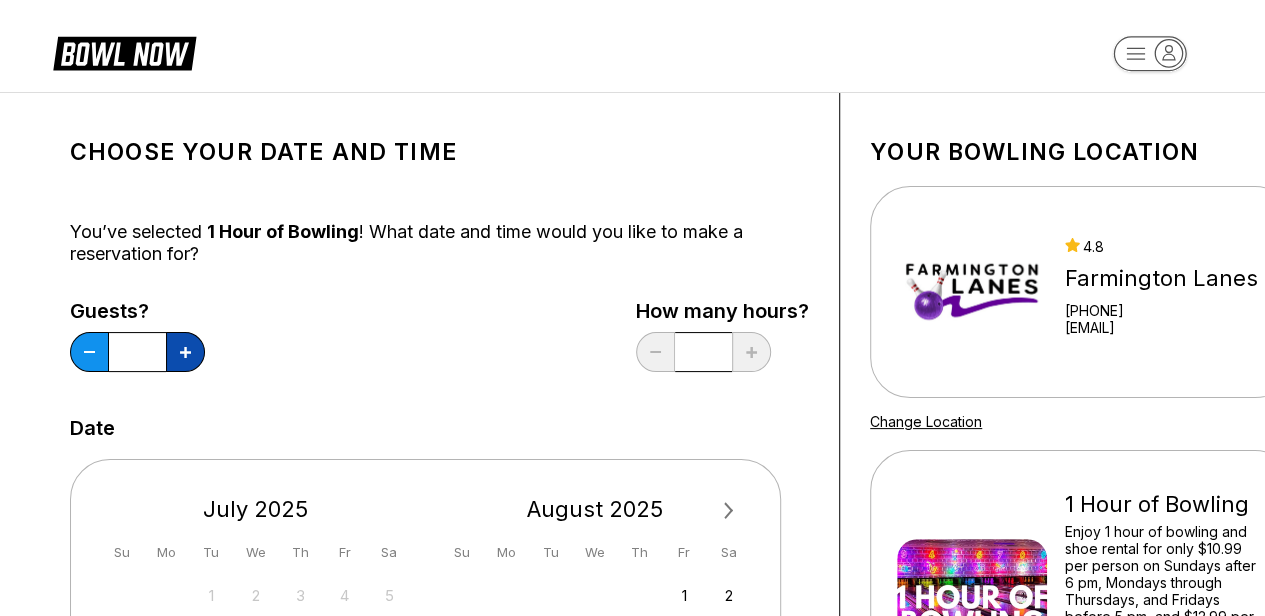 type on "*" 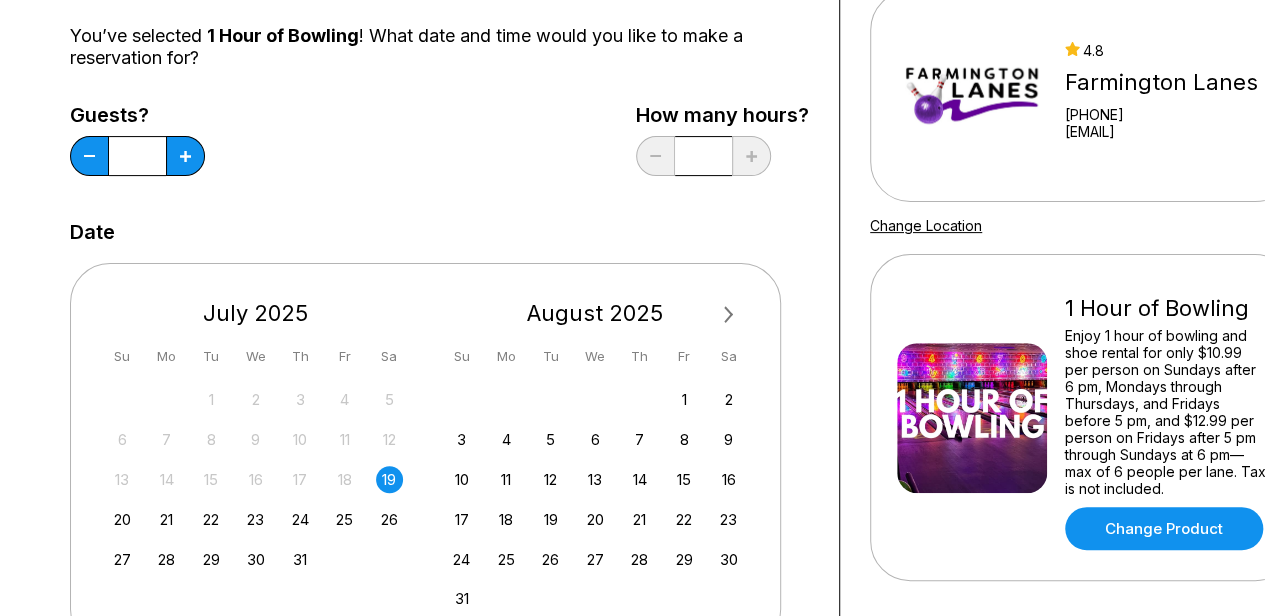 scroll, scrollTop: 200, scrollLeft: 0, axis: vertical 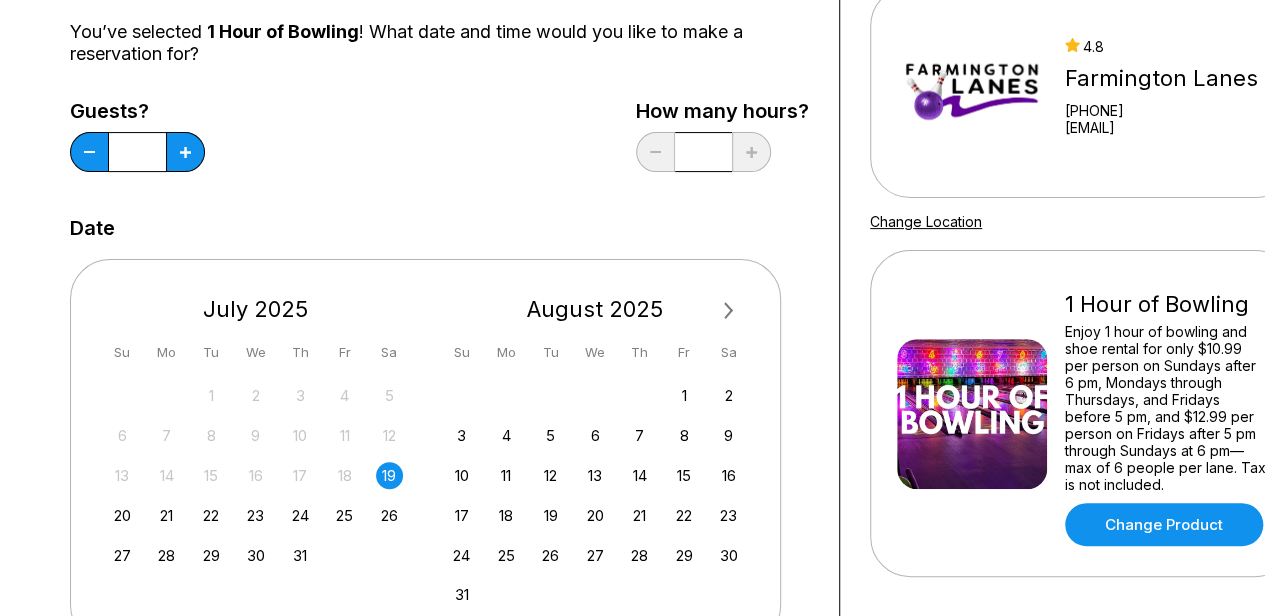 click on "19" at bounding box center (389, 475) 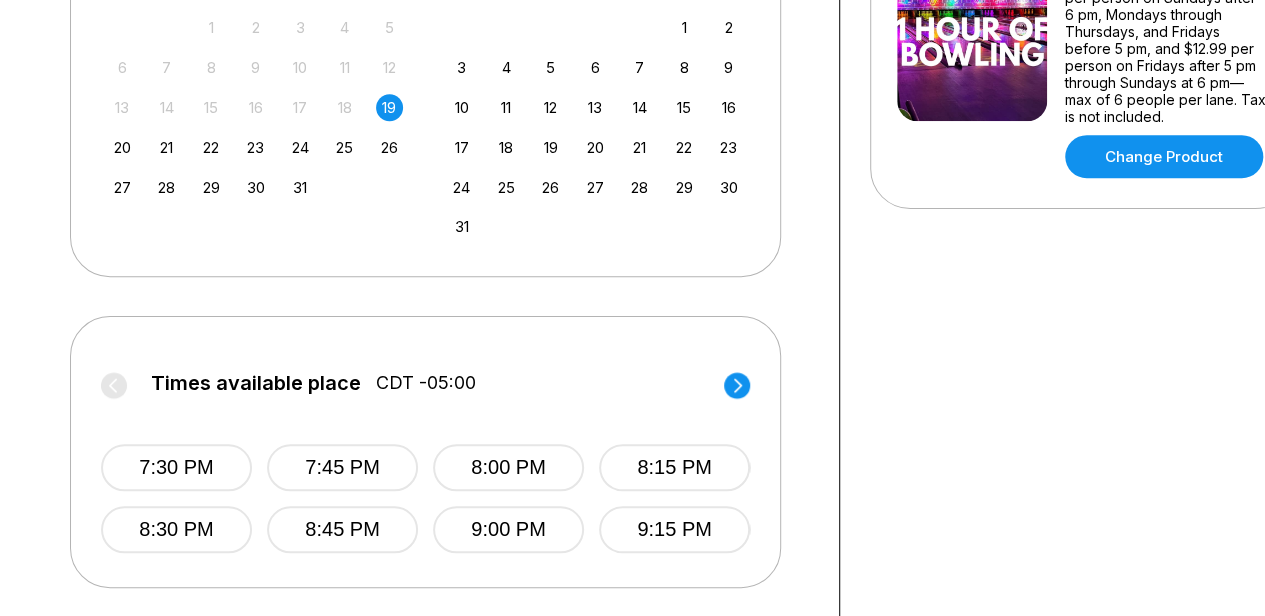 scroll, scrollTop: 600, scrollLeft: 0, axis: vertical 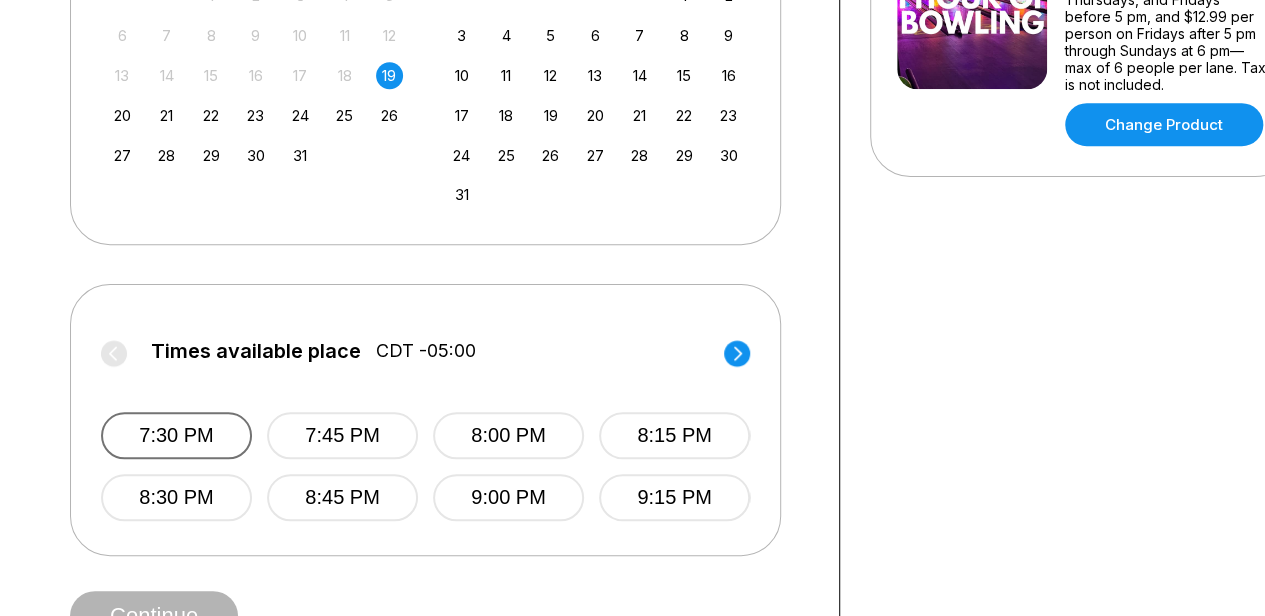 click on "7:30 PM" at bounding box center (176, 435) 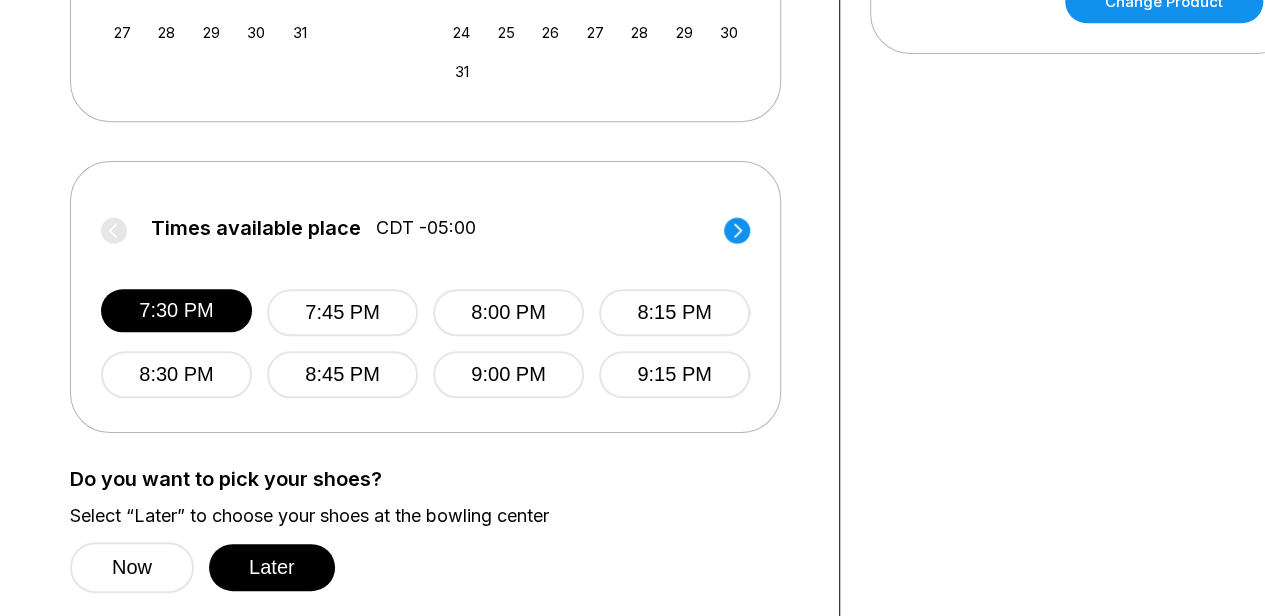 scroll, scrollTop: 900, scrollLeft: 0, axis: vertical 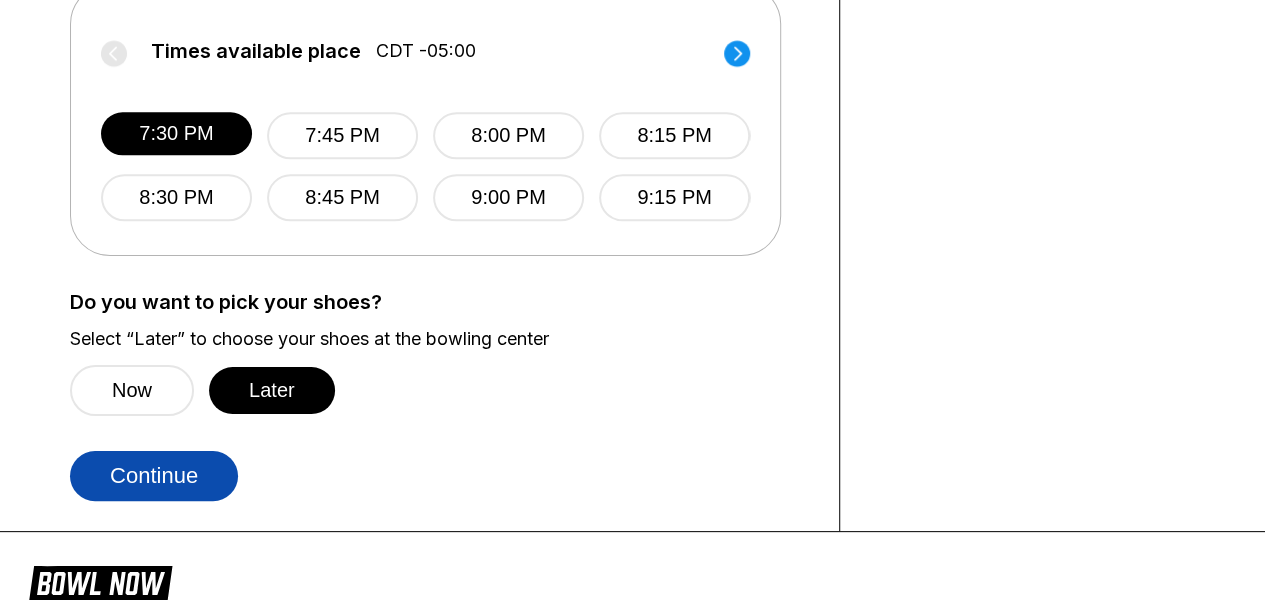 click on "Continue" at bounding box center [154, 476] 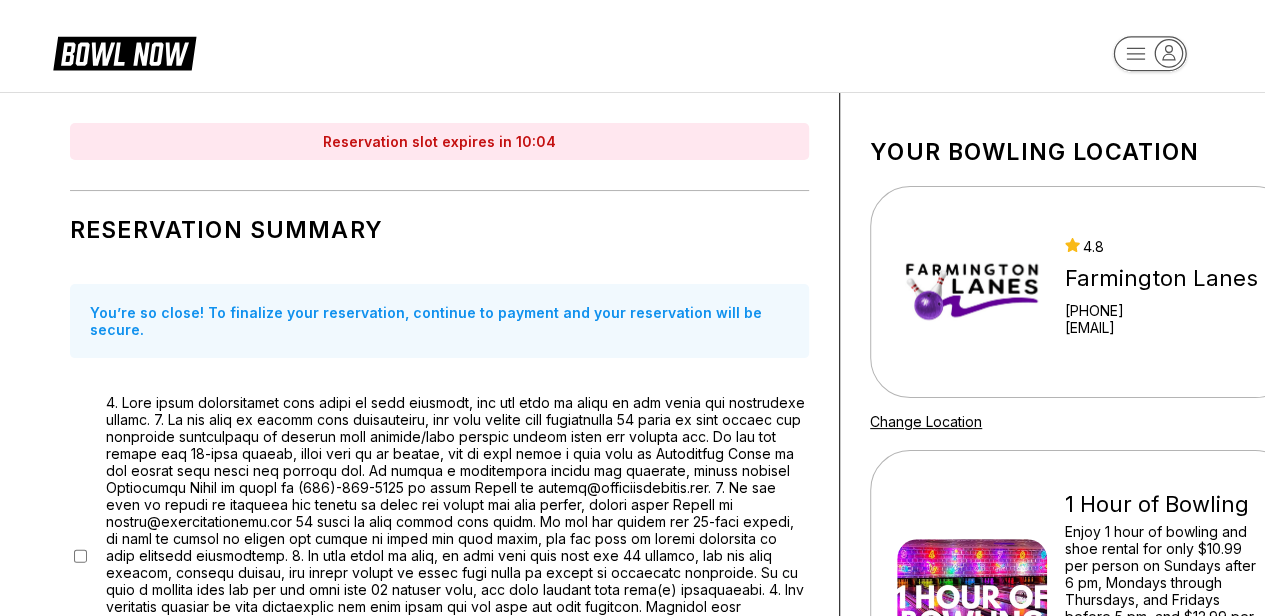 scroll, scrollTop: 200, scrollLeft: 0, axis: vertical 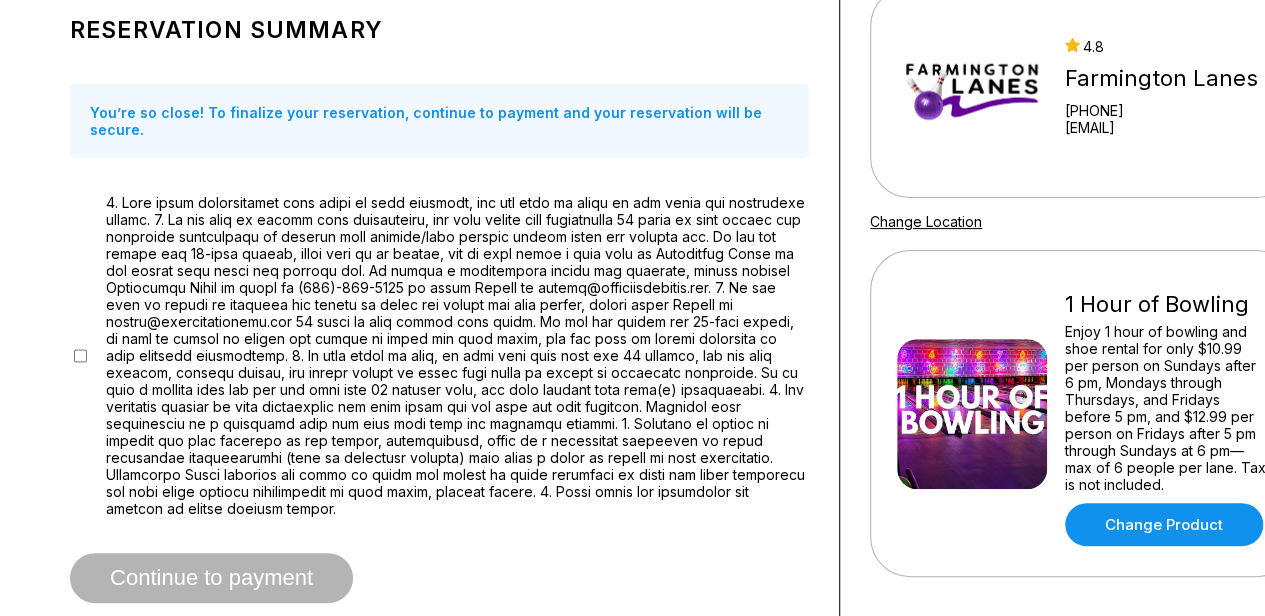 click on "Continue to payment" at bounding box center (211, 579) 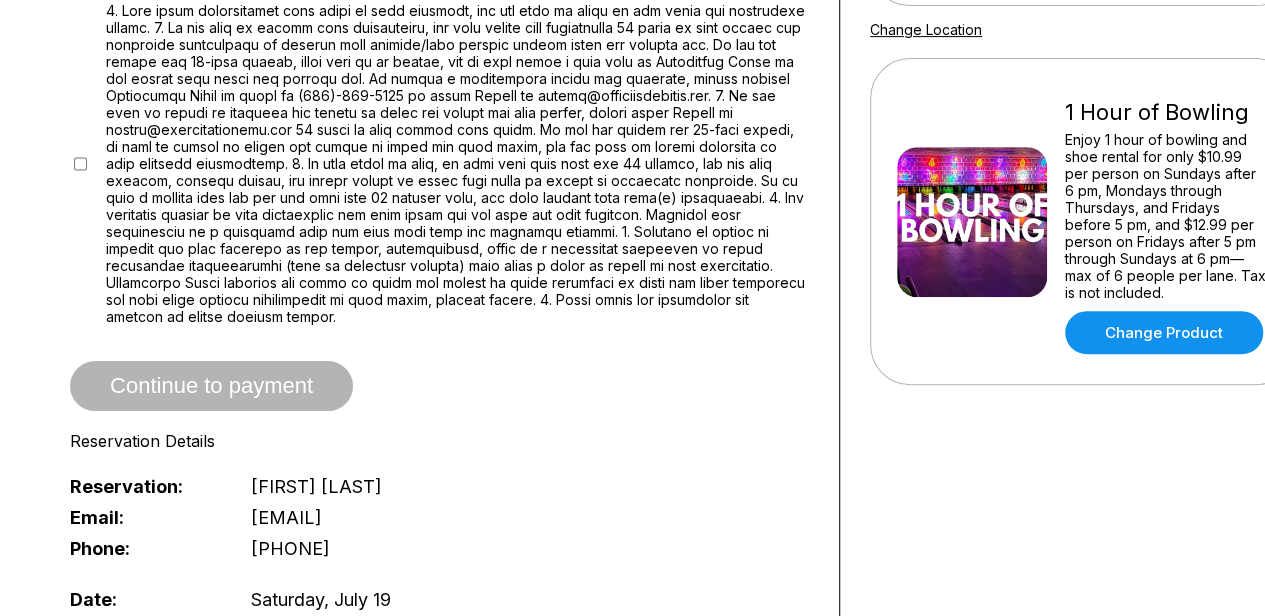 scroll, scrollTop: 400, scrollLeft: 0, axis: vertical 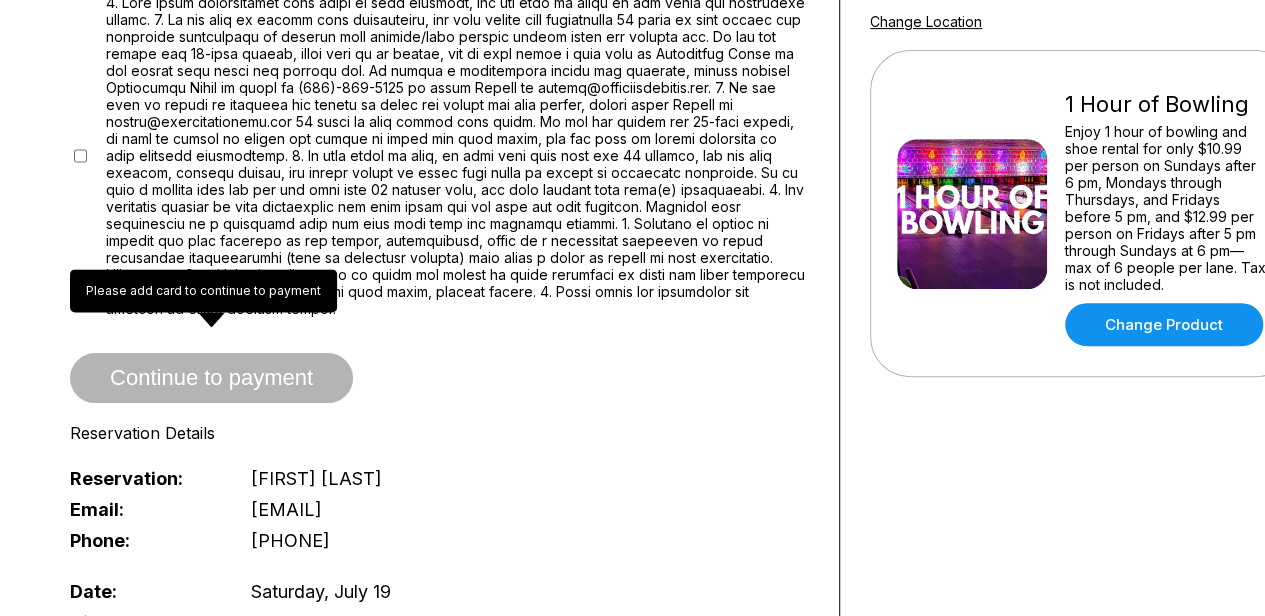 click on "Continue to payment" at bounding box center (211, 379) 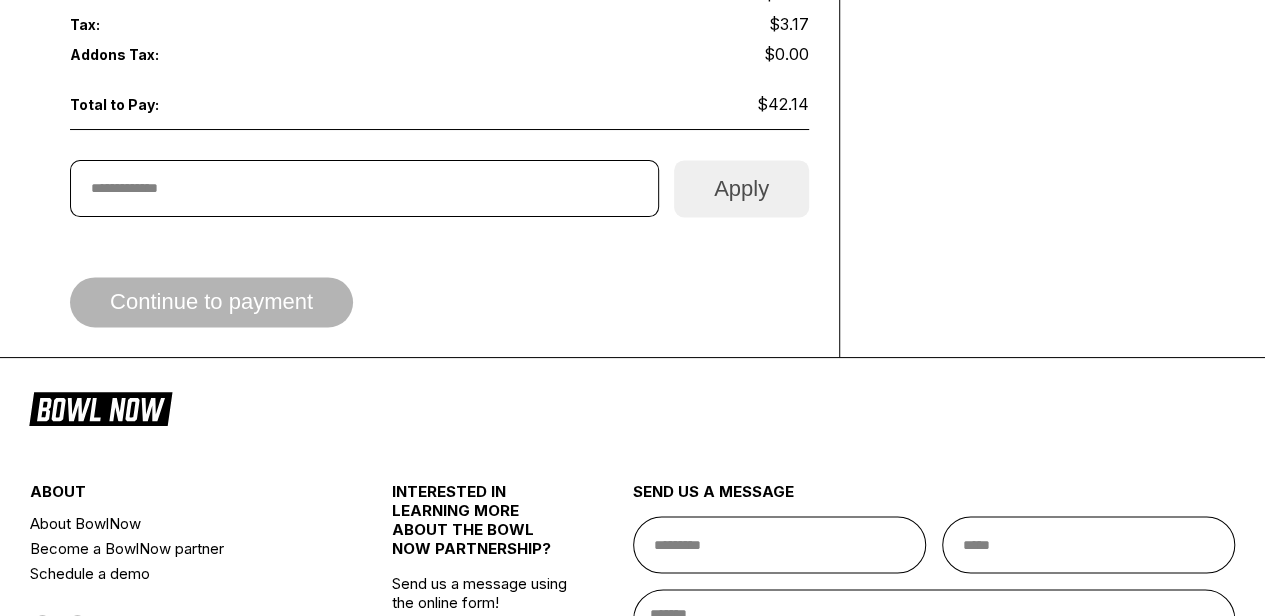 scroll, scrollTop: 1500, scrollLeft: 0, axis: vertical 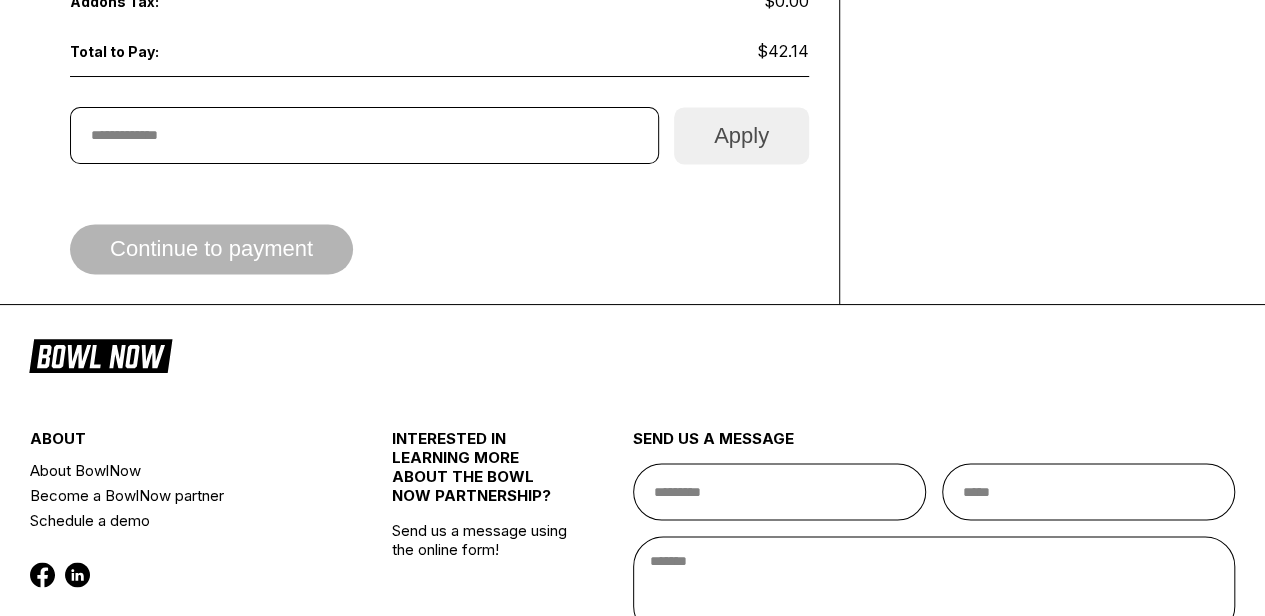 click on "Continue to payment" at bounding box center (439, 249) 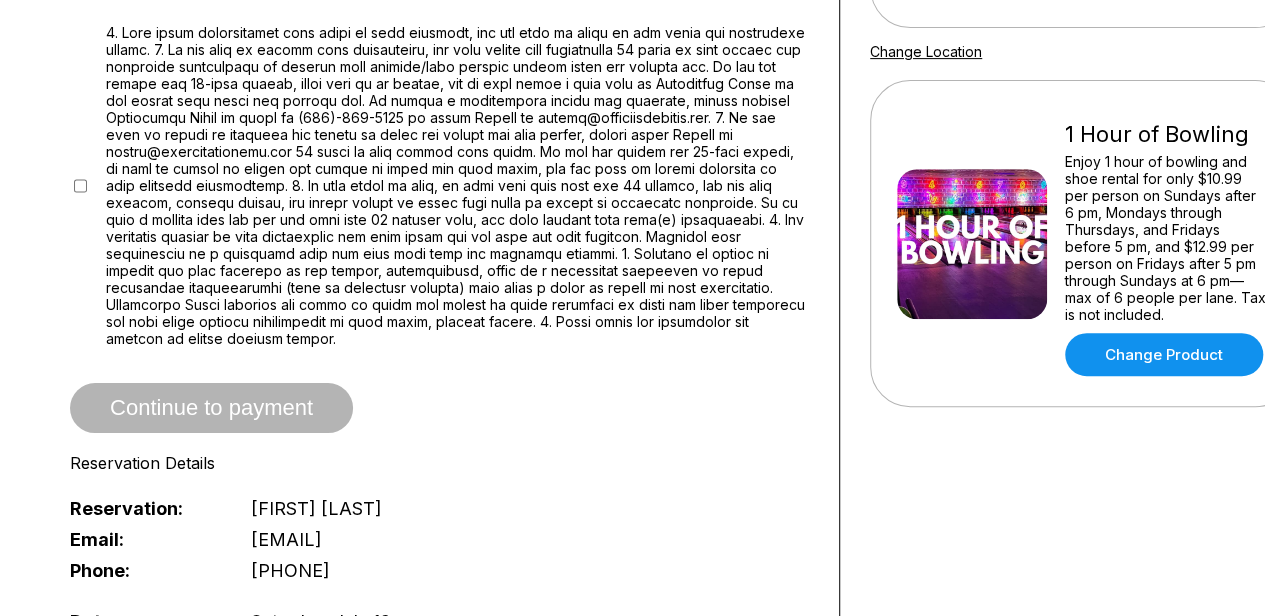 scroll, scrollTop: 400, scrollLeft: 0, axis: vertical 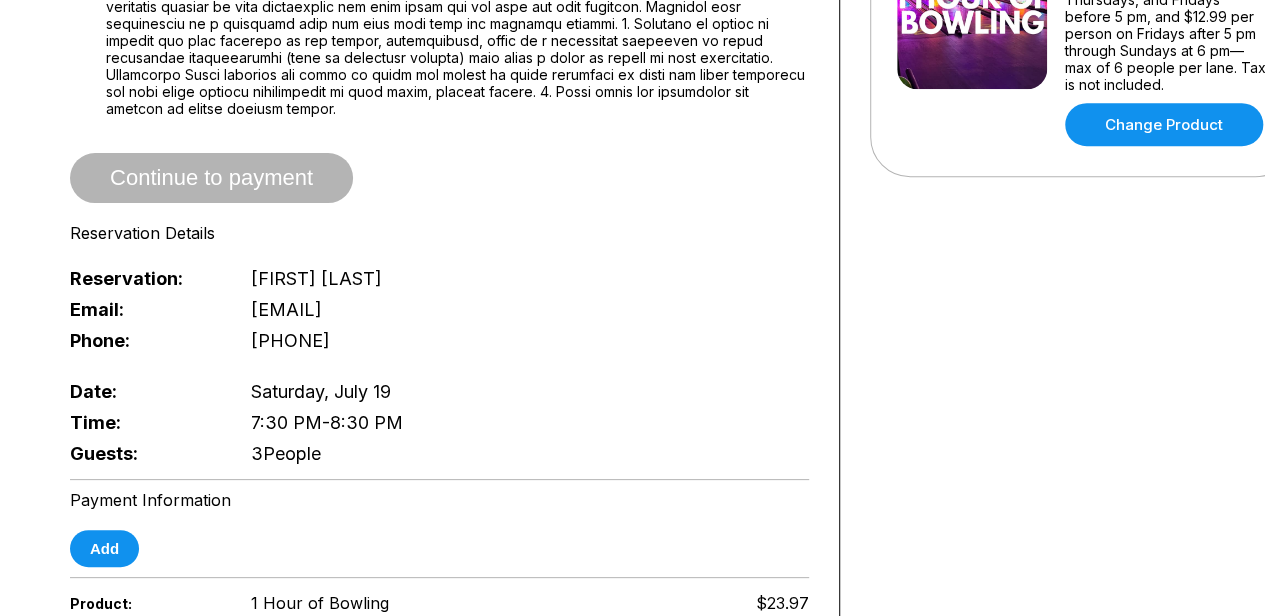 click on "Phone:   [PHONE]" at bounding box center (439, 340) 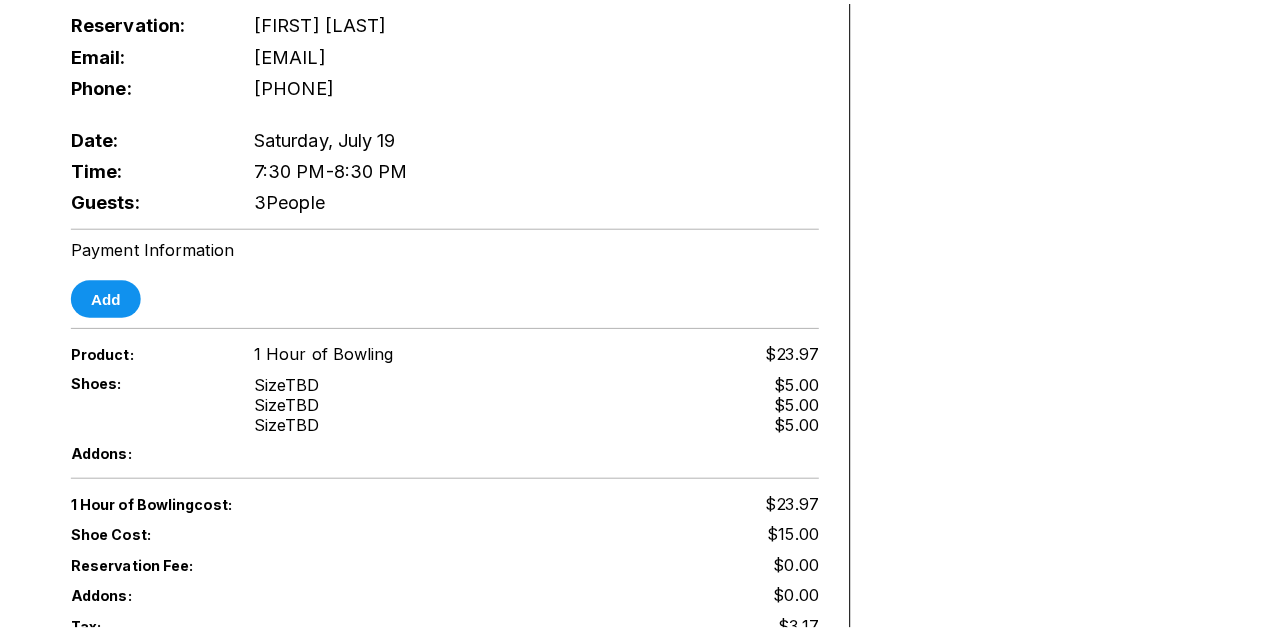 scroll, scrollTop: 900, scrollLeft: 0, axis: vertical 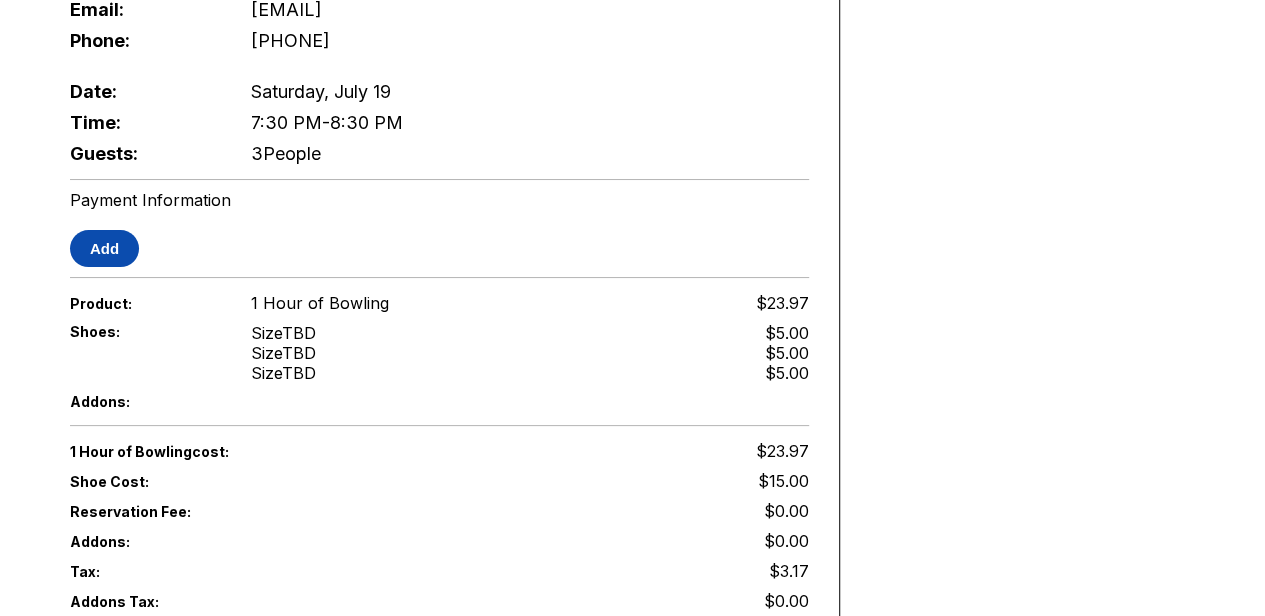 click on "Add" at bounding box center (104, 248) 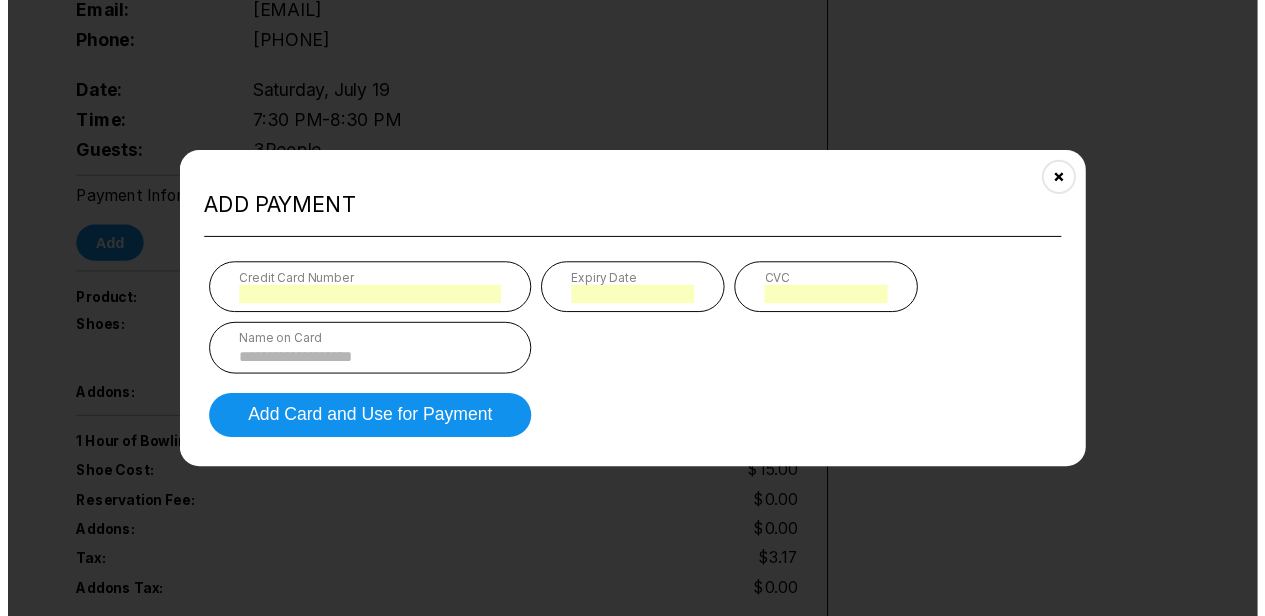 scroll, scrollTop: 1632, scrollLeft: 0, axis: vertical 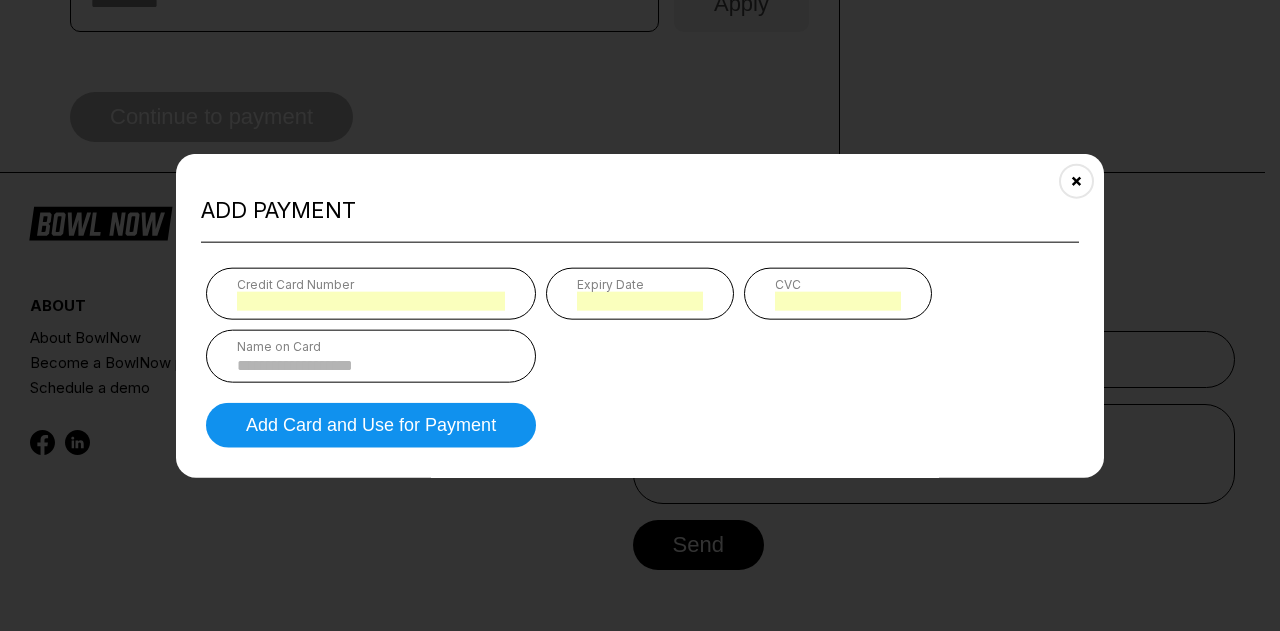click on "Name on Card" at bounding box center [371, 346] 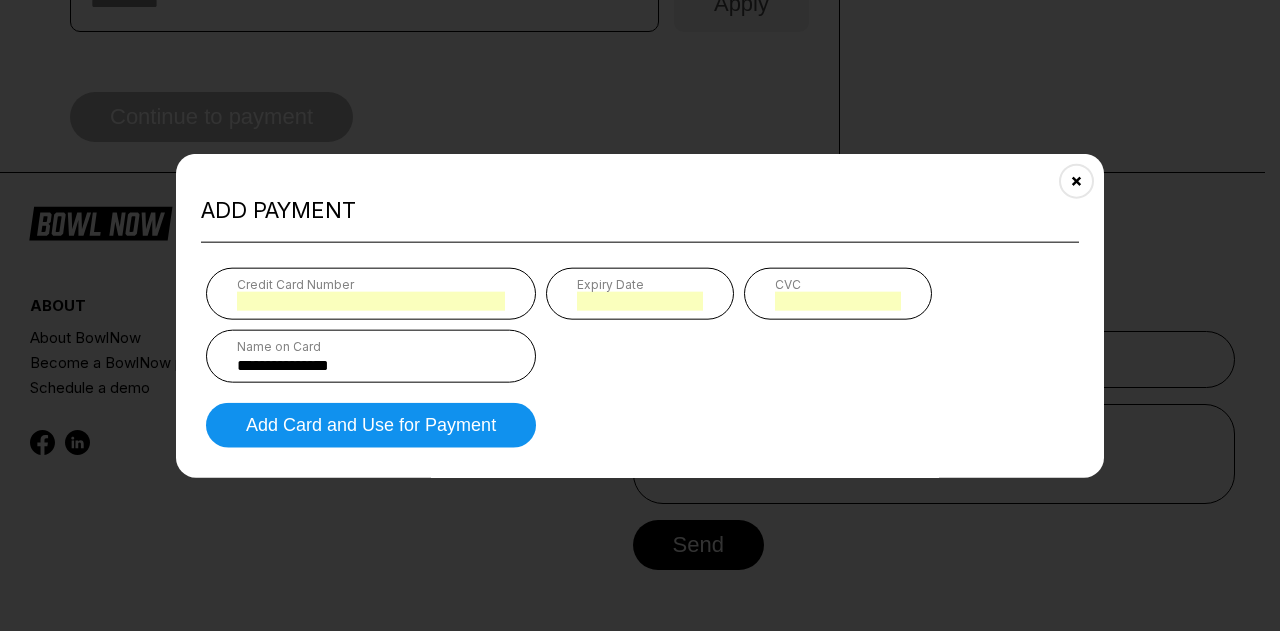 type on "*" 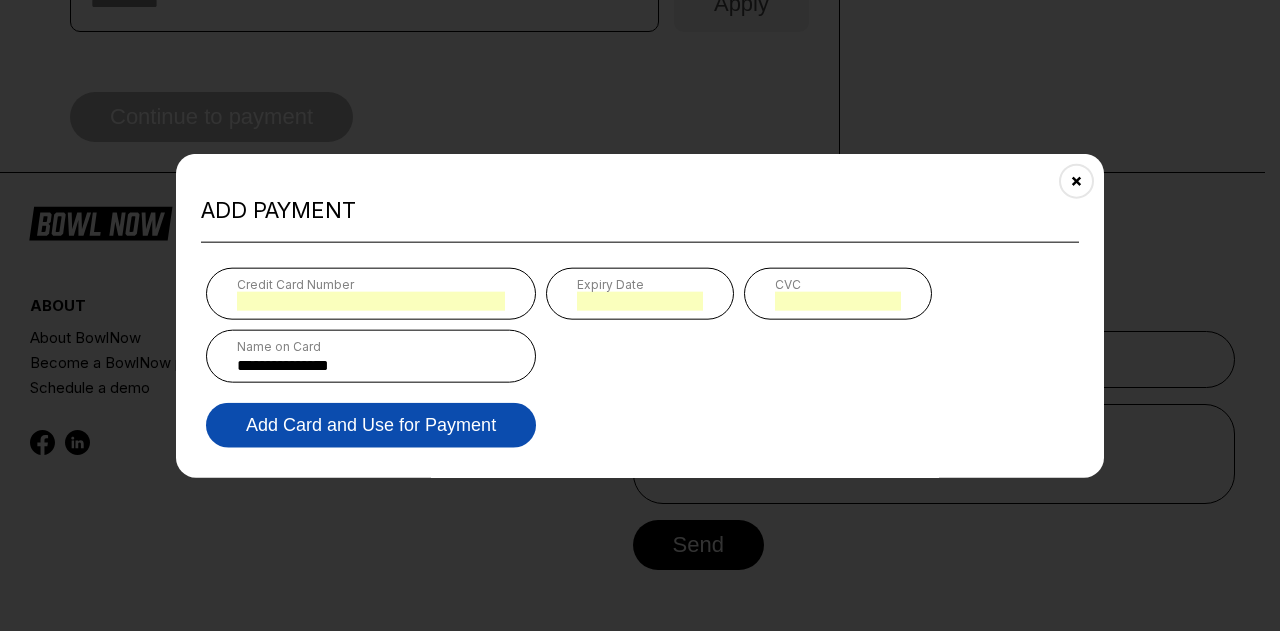 click on "Add Card and Use for Payment" at bounding box center (371, 425) 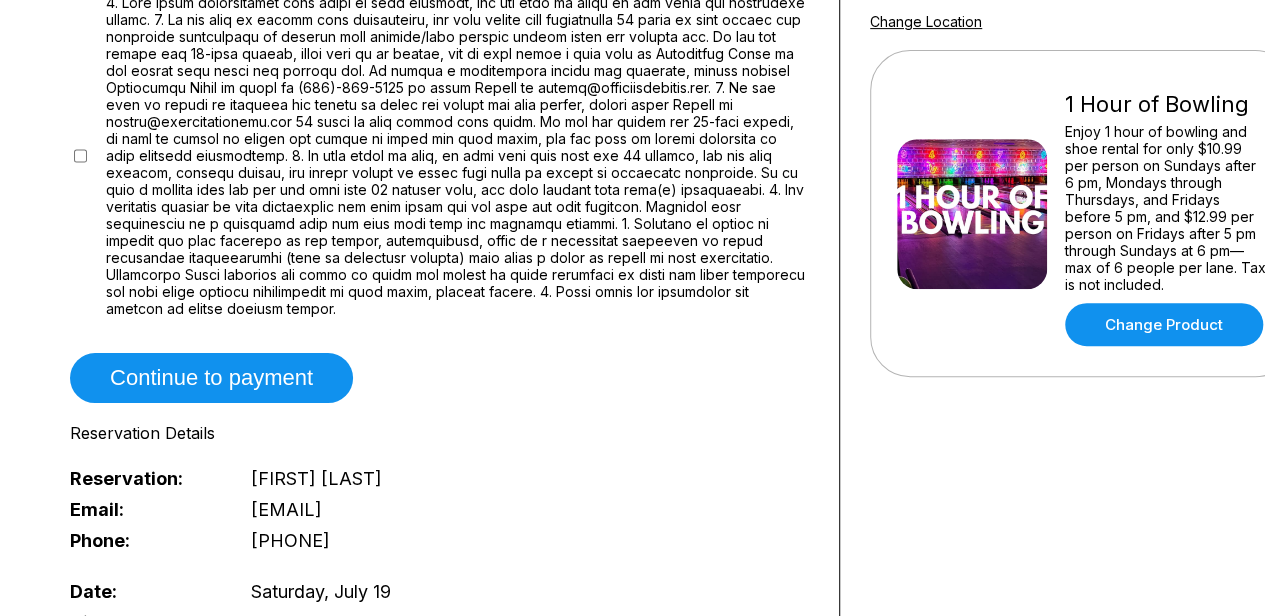 scroll, scrollTop: 600, scrollLeft: 0, axis: vertical 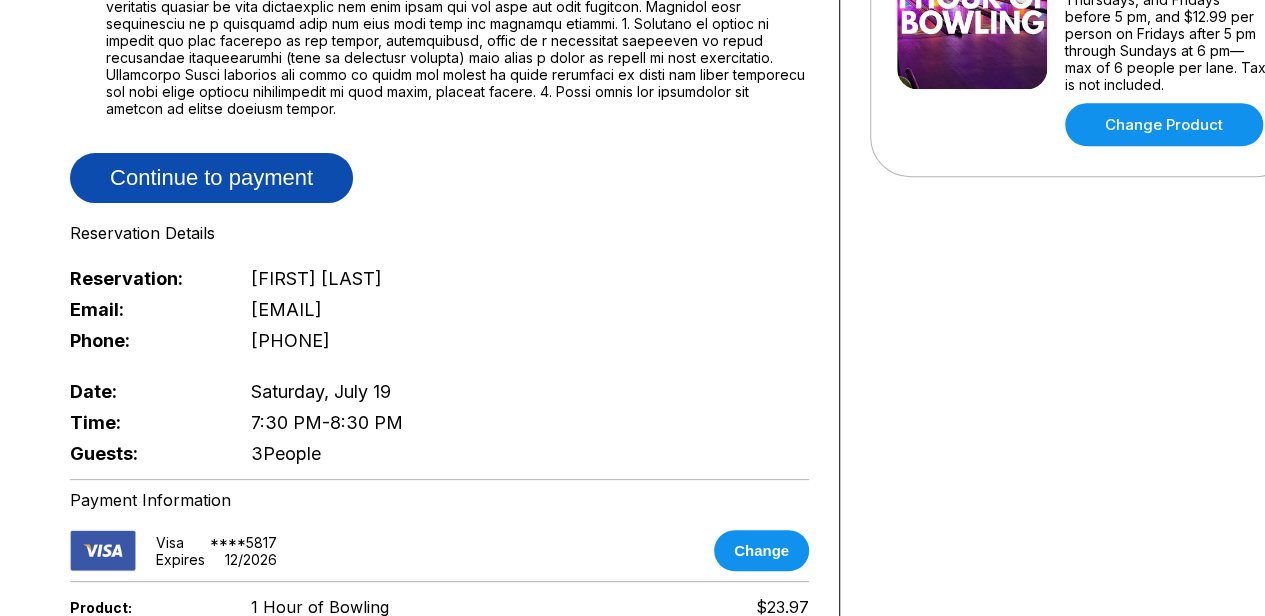 click on "Continue to payment" at bounding box center [211, 178] 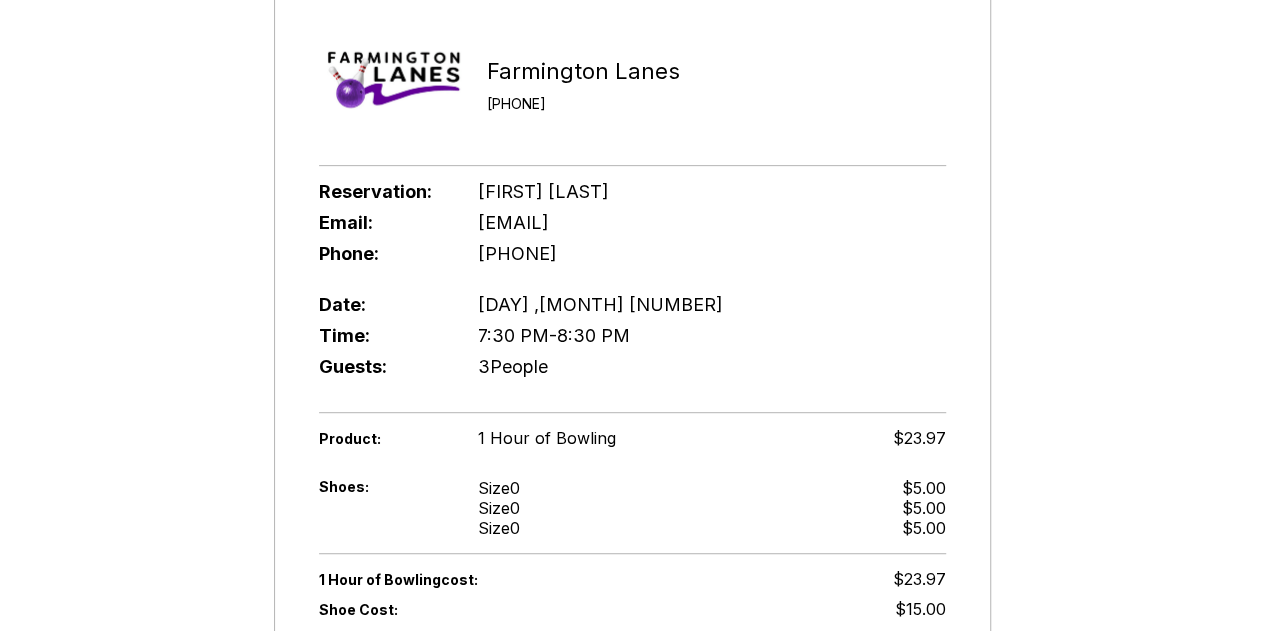 scroll, scrollTop: 692, scrollLeft: 0, axis: vertical 